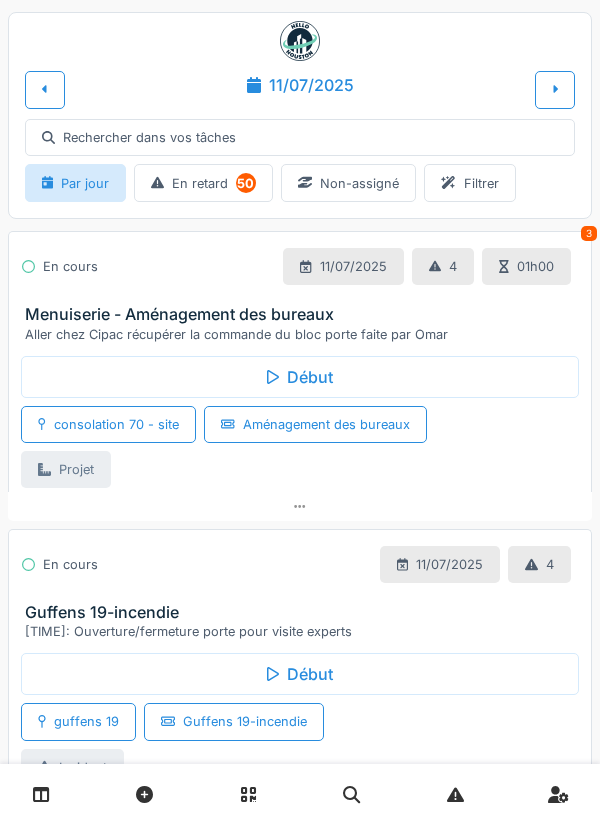 scroll, scrollTop: 0, scrollLeft: 0, axis: both 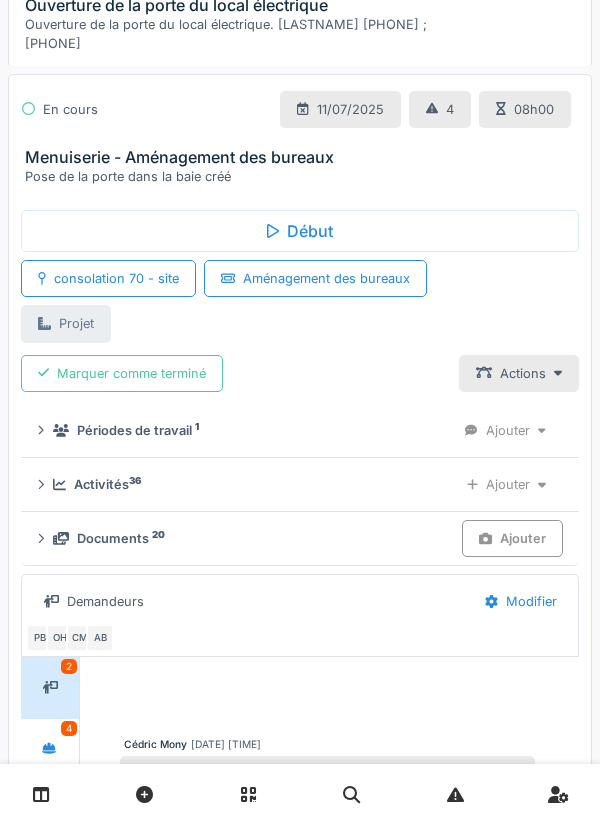 click on "Activités 36" at bounding box center [247, 484] 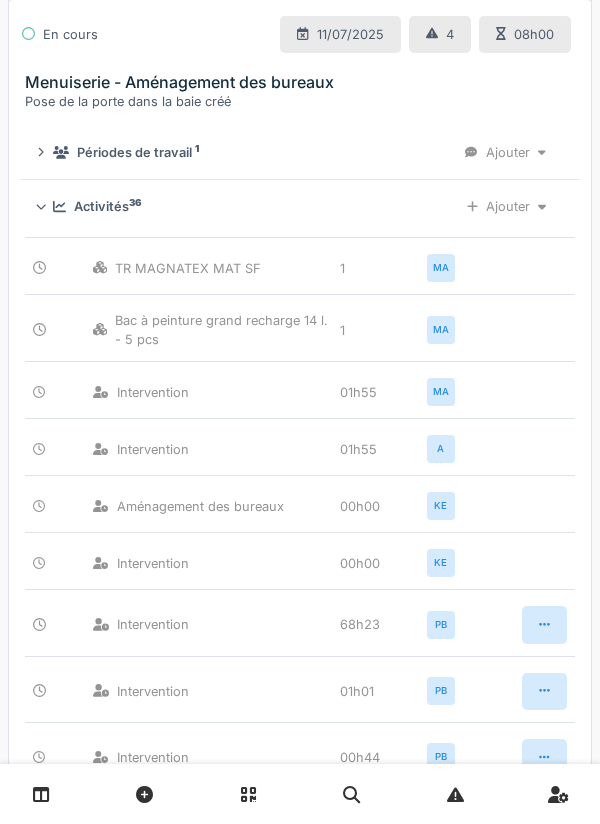 scroll, scrollTop: 1905, scrollLeft: 0, axis: vertical 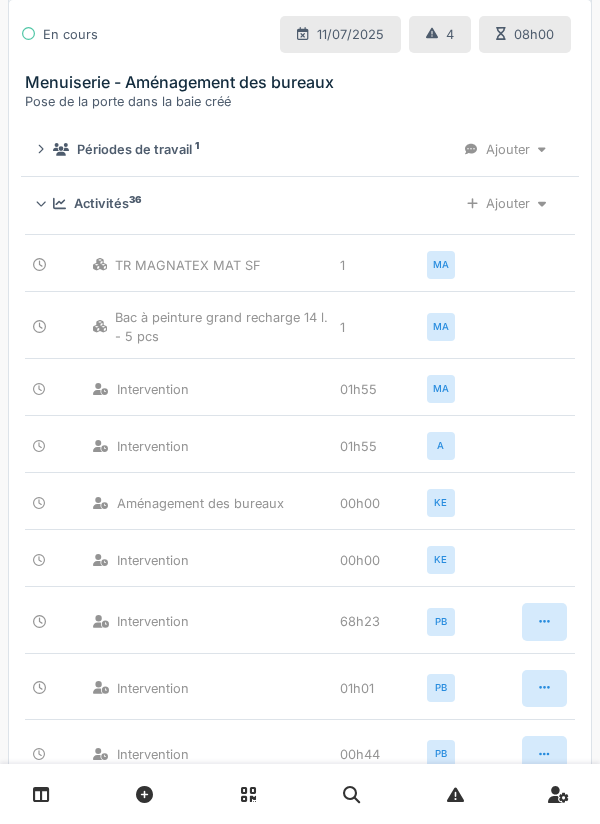 click 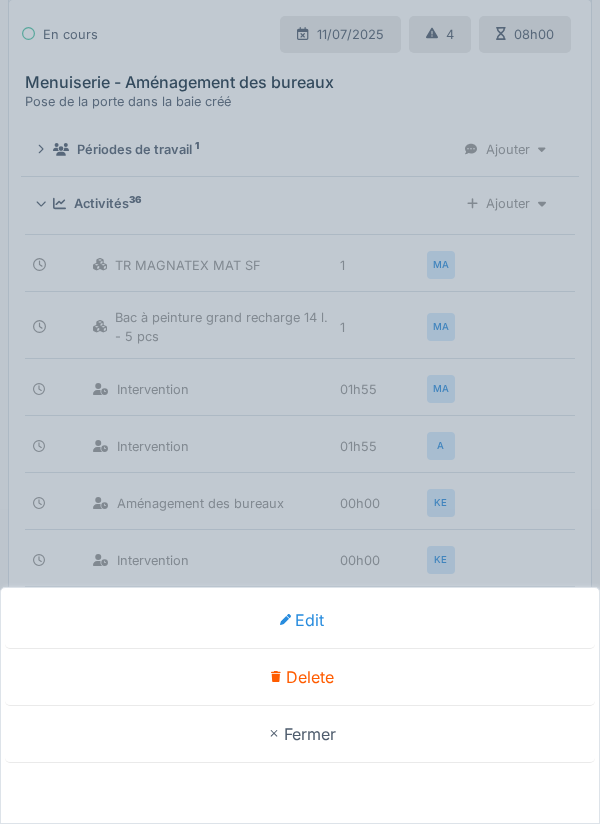 click on "Delete" at bounding box center [300, 677] 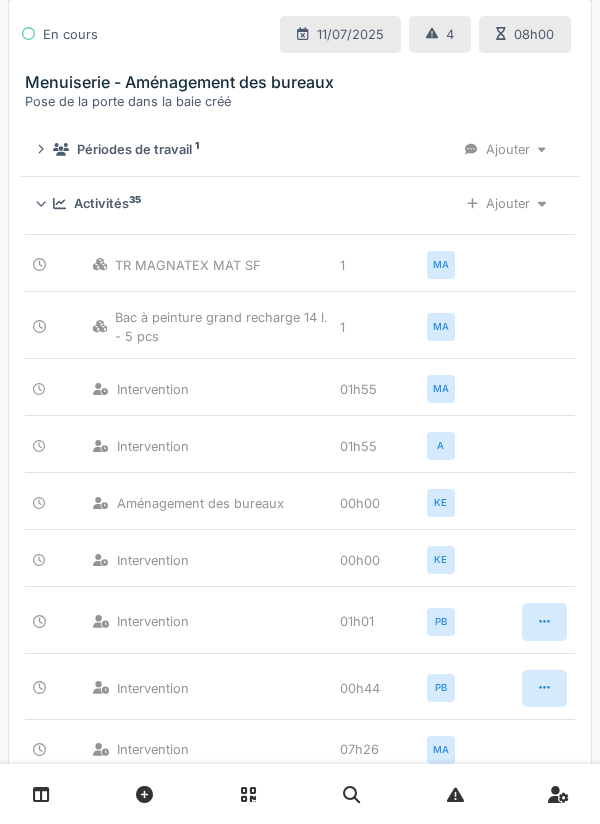 click on "Ajouter" at bounding box center (506, 203) 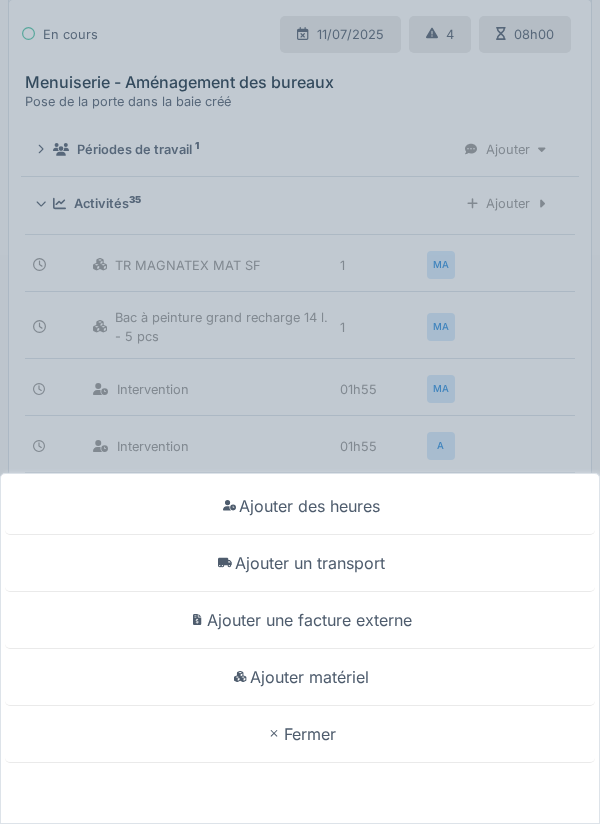 click on "Ajouter des heures" at bounding box center [300, 506] 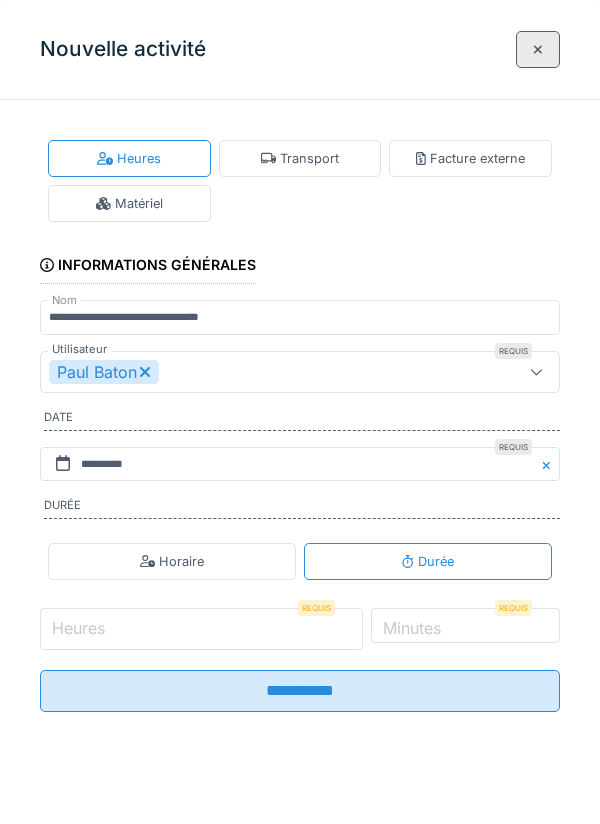 click on "Heures" at bounding box center [201, 629] 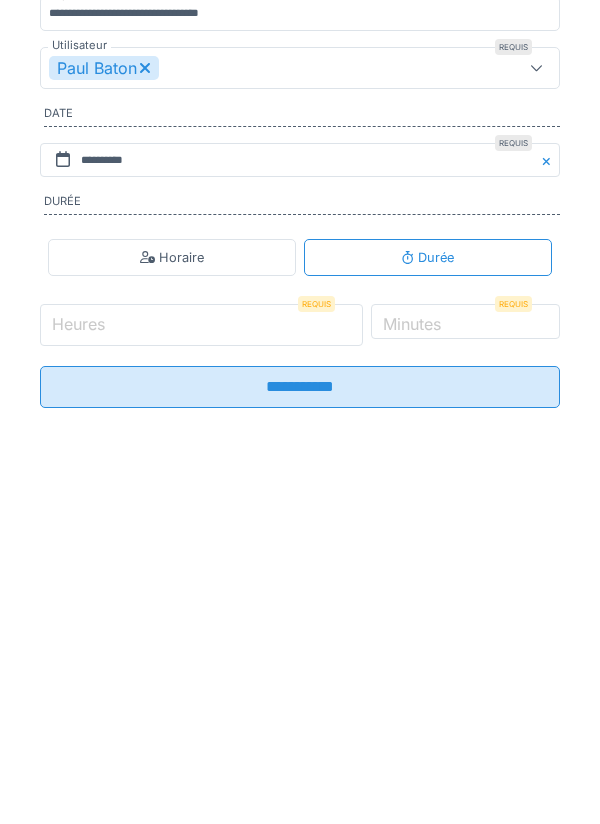 type on "*" 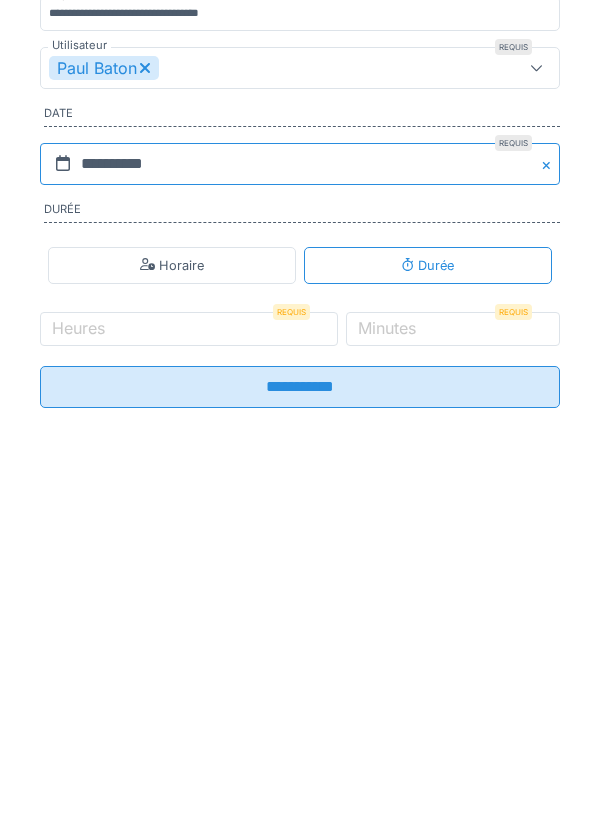 click on "**********" at bounding box center (300, 468) 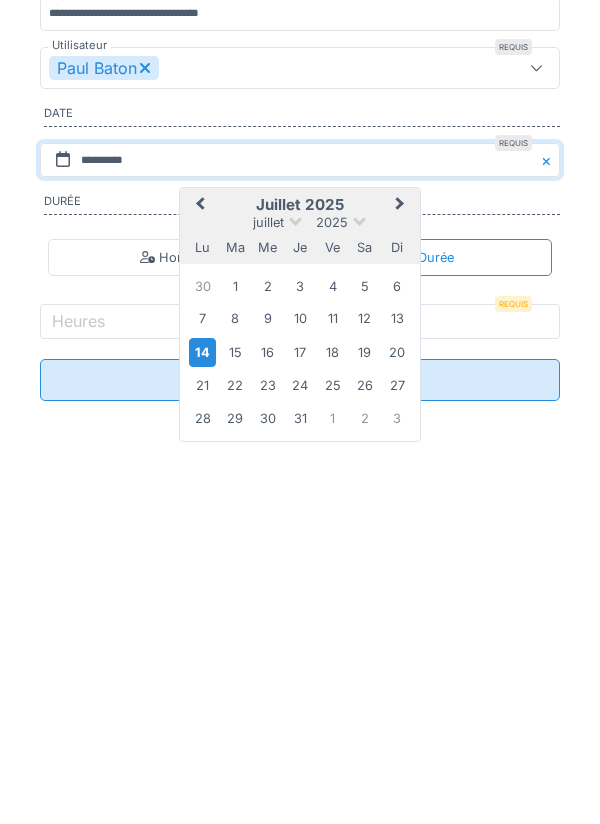 click on "11" at bounding box center [332, 622] 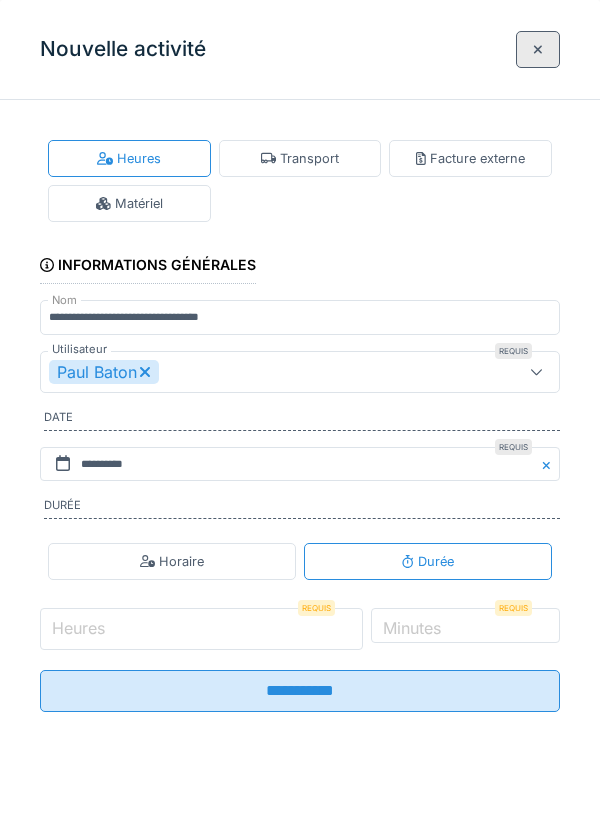 click on "Heures" at bounding box center (201, 629) 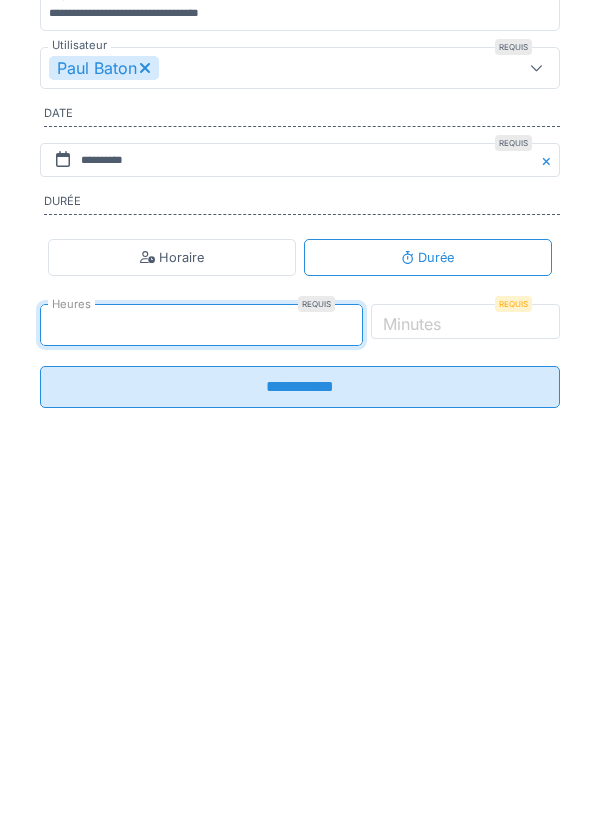 type on "*" 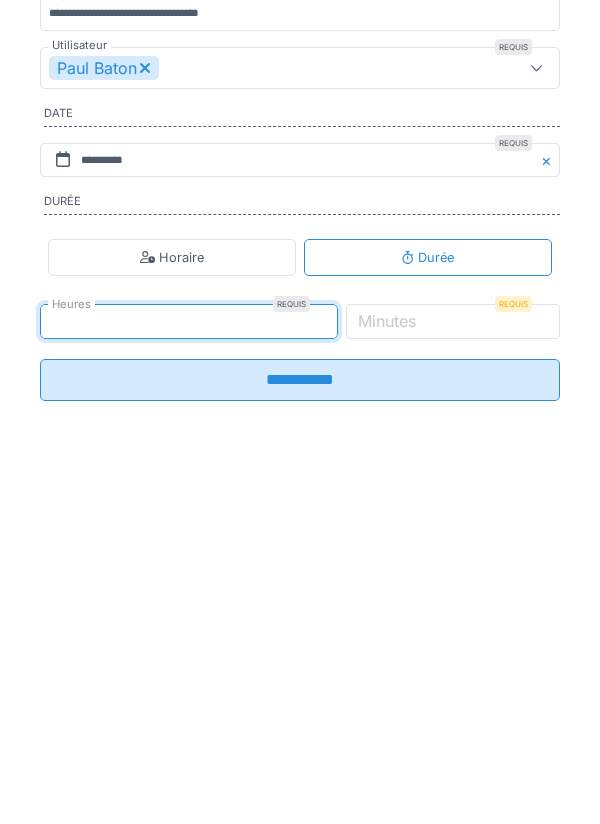 click on "Minutes" at bounding box center (387, 625) 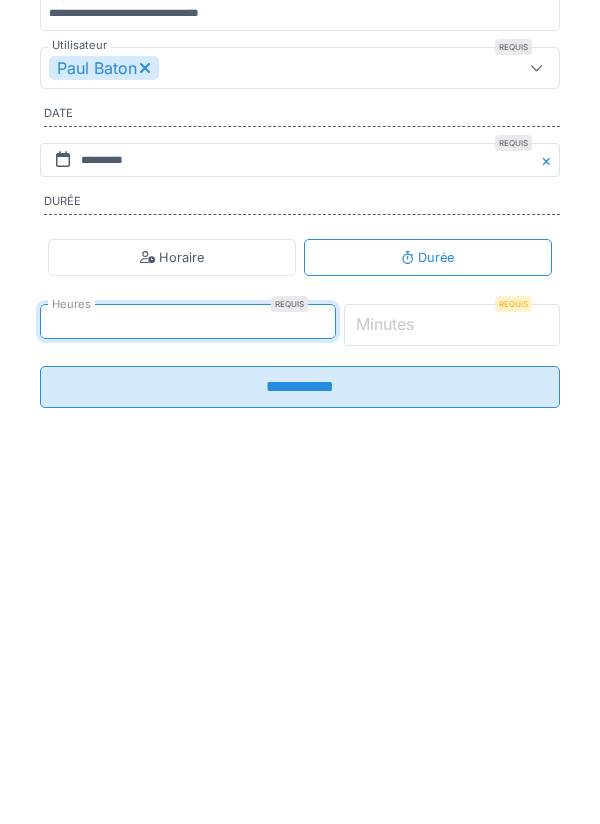 click on "*" at bounding box center (452, 629) 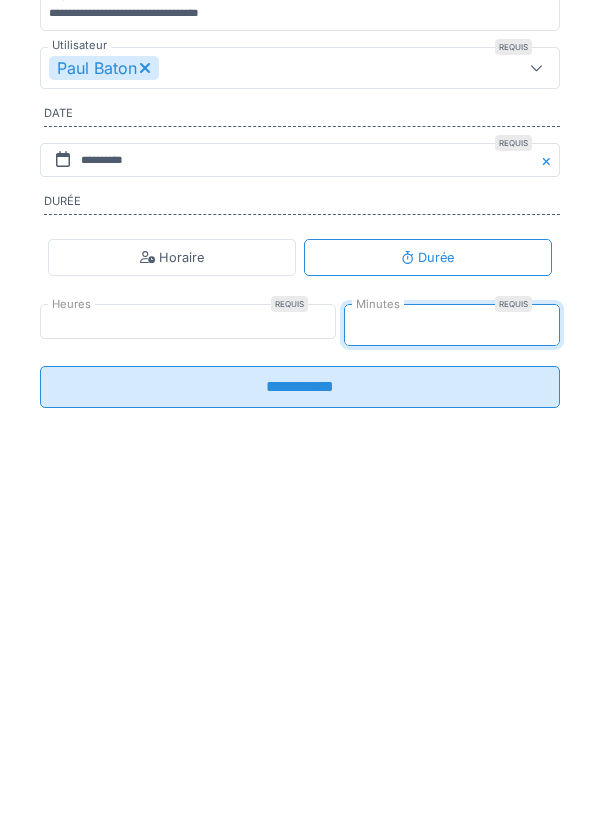type on "**" 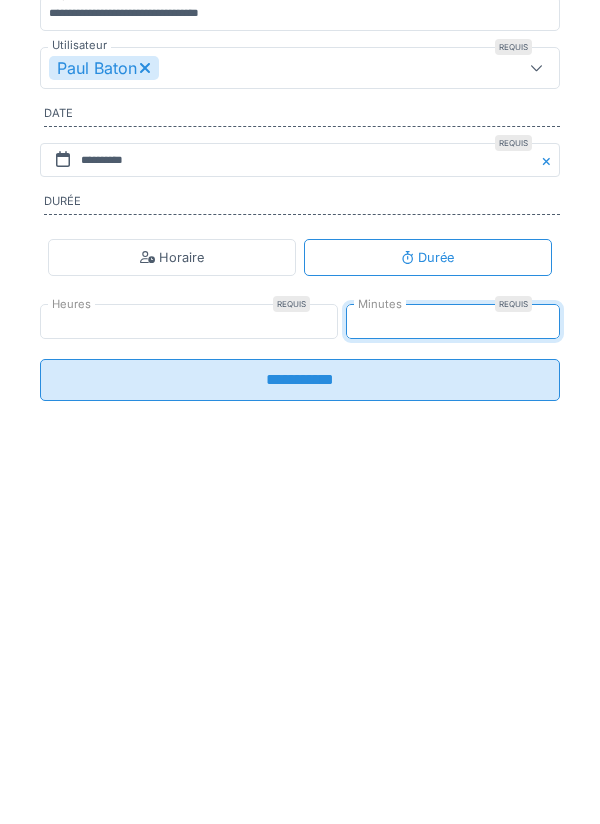 click on "**********" at bounding box center [300, 684] 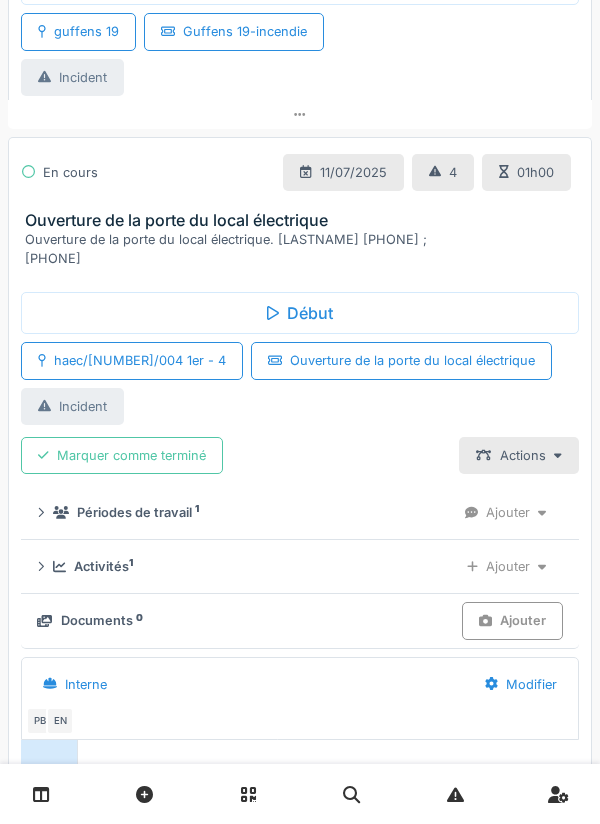 scroll, scrollTop: 659, scrollLeft: 0, axis: vertical 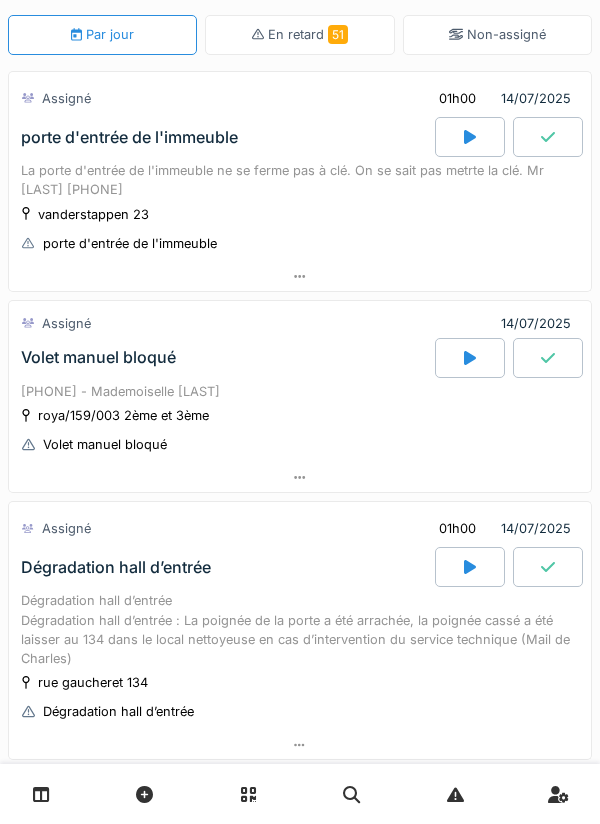 click on "roya/159/003 2ème et 3ème Volet manuel bloqué" at bounding box center [300, 430] 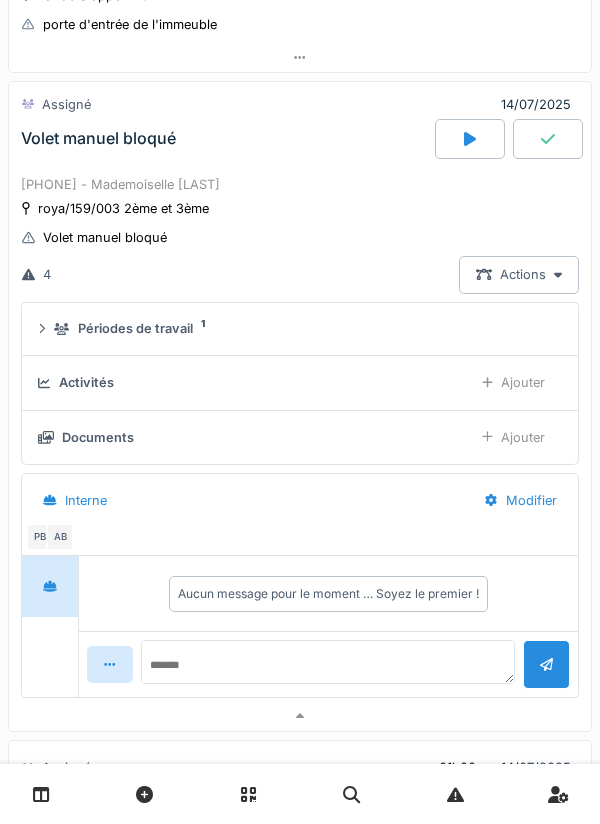 click on "Activités" at bounding box center [86, 382] 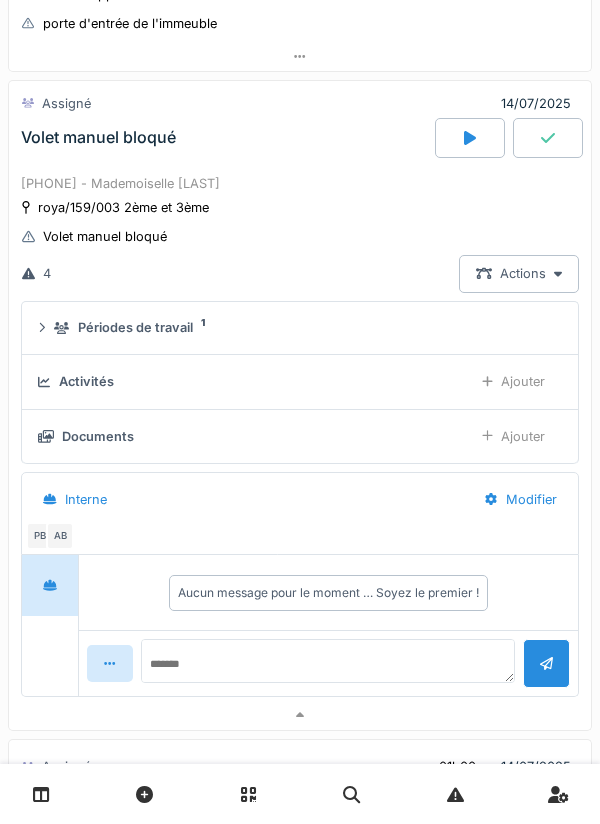 click on "AB" at bounding box center (60, 536) 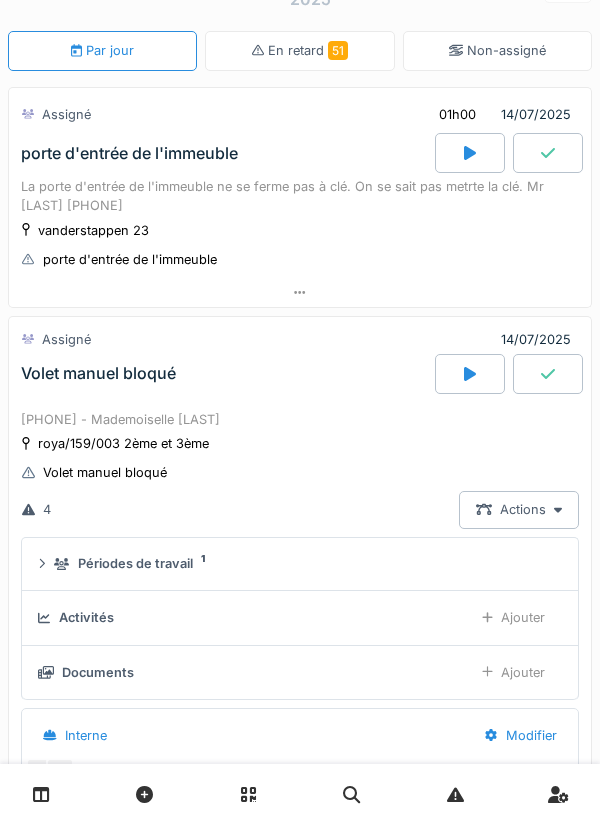 scroll, scrollTop: 53, scrollLeft: 0, axis: vertical 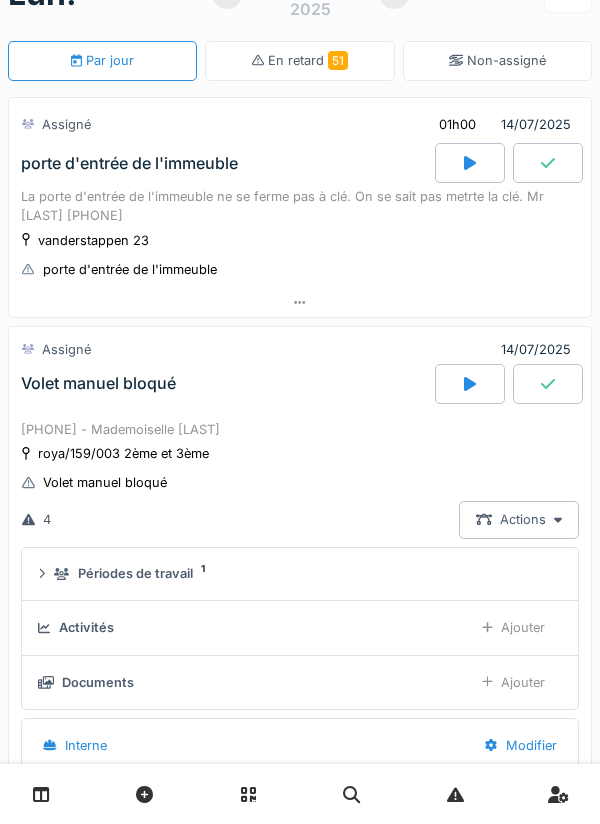 click 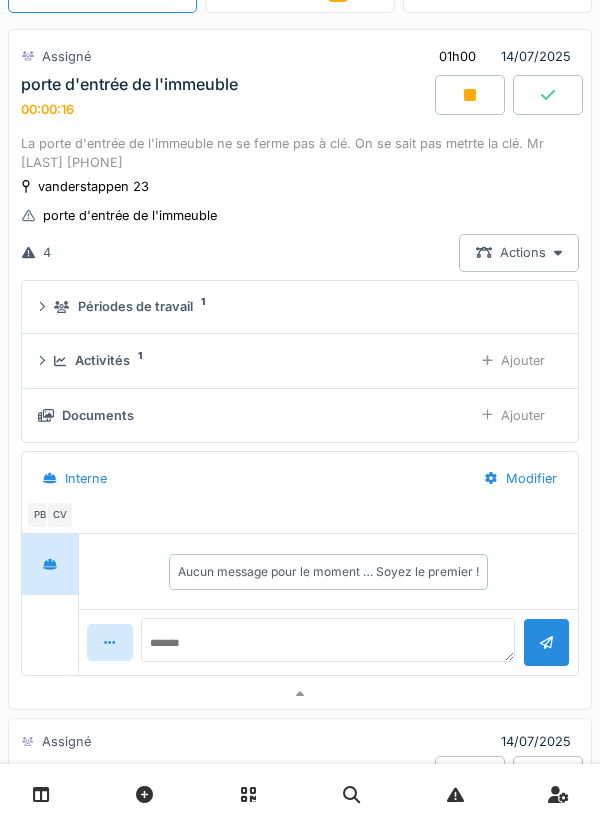 scroll, scrollTop: 99, scrollLeft: 0, axis: vertical 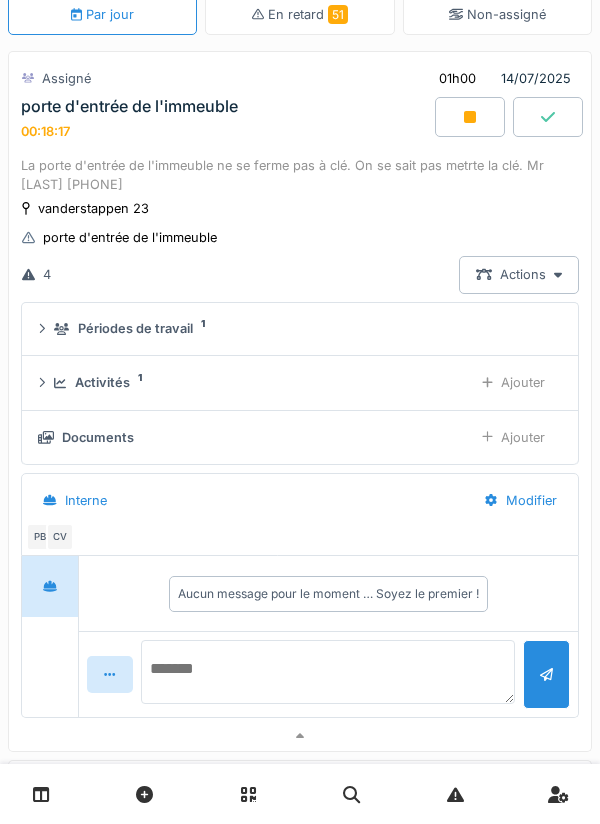 click at bounding box center (328, 672) 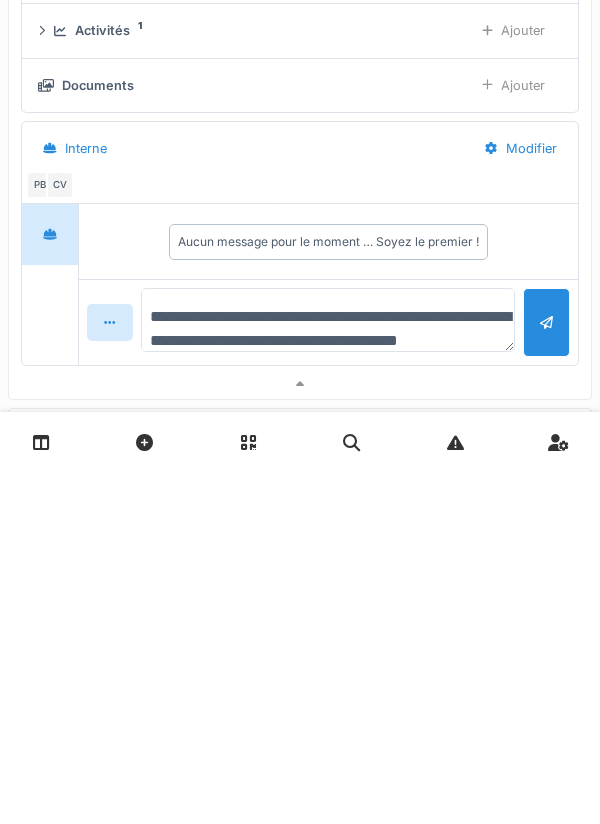 scroll, scrollTop: 23, scrollLeft: 0, axis: vertical 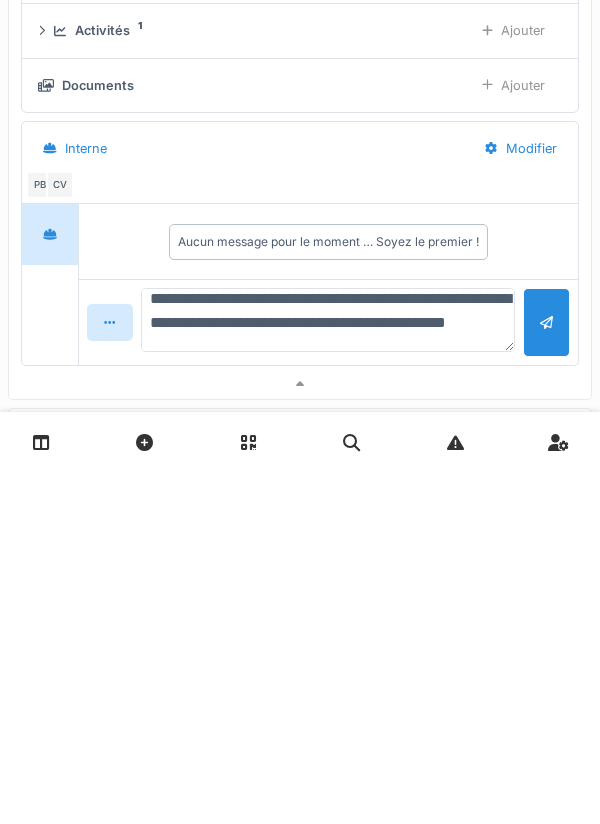 type on "**********" 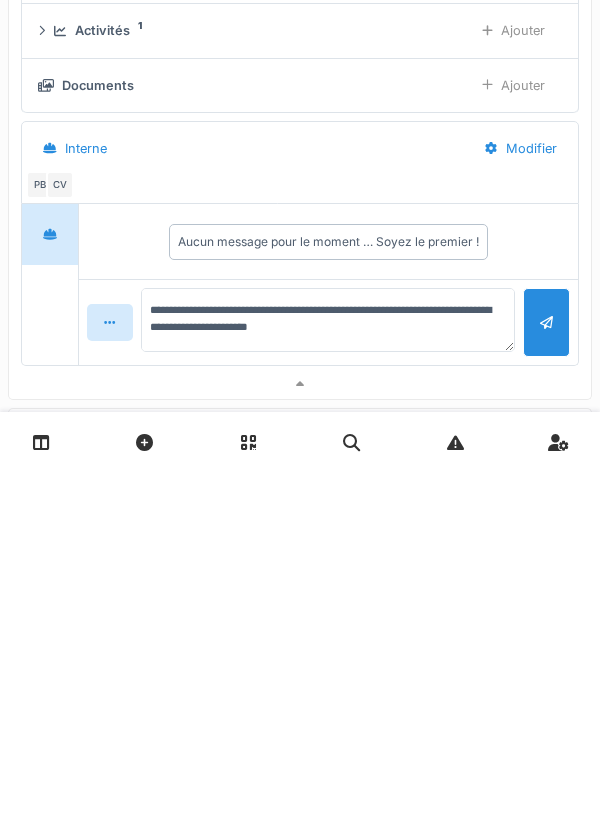 click at bounding box center [546, 674] 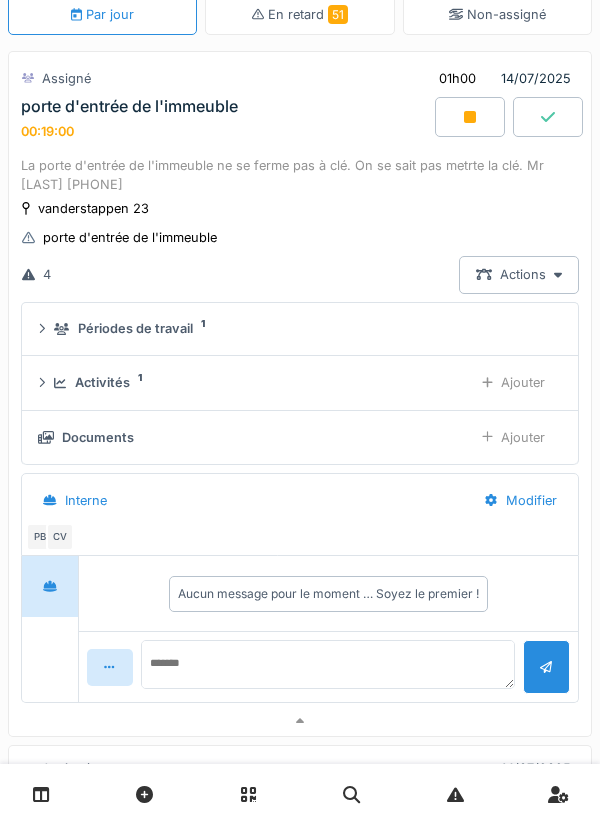 scroll, scrollTop: 0, scrollLeft: 0, axis: both 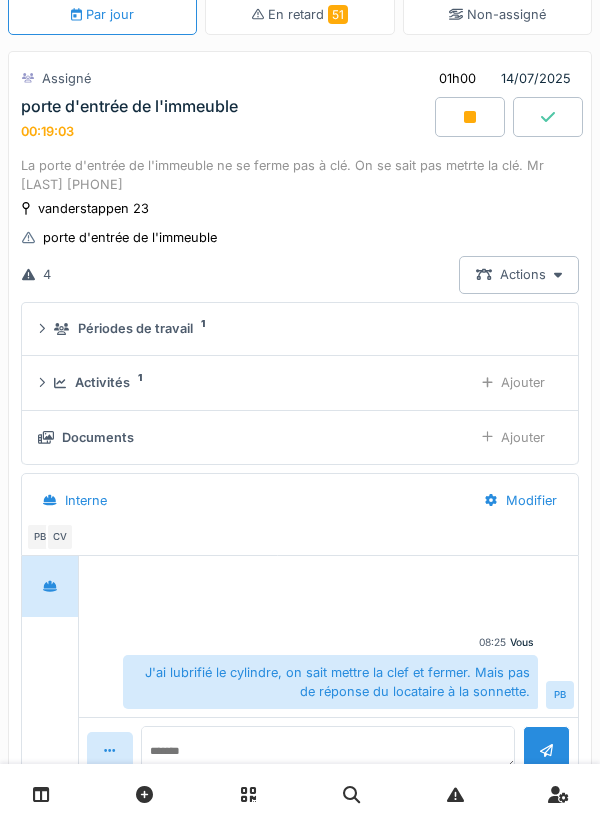 click on "Ajouter" at bounding box center [513, 382] 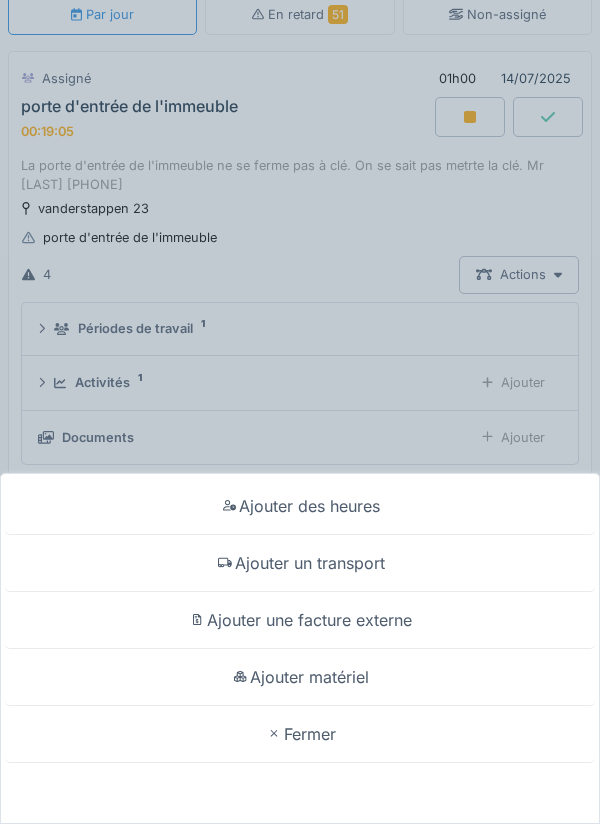 click on "Ajouter un transport" at bounding box center [300, 563] 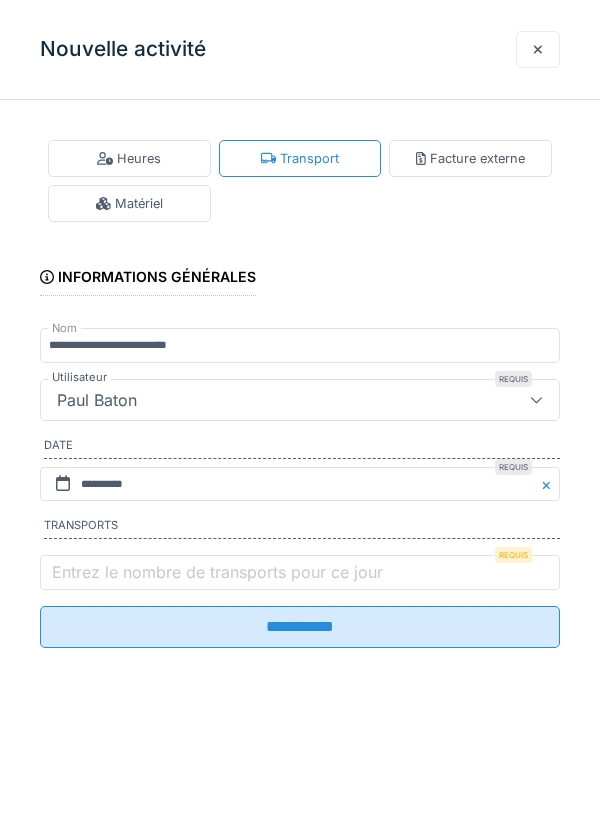 click on "Entrez le nombre de transports pour ce jour" at bounding box center (217, 572) 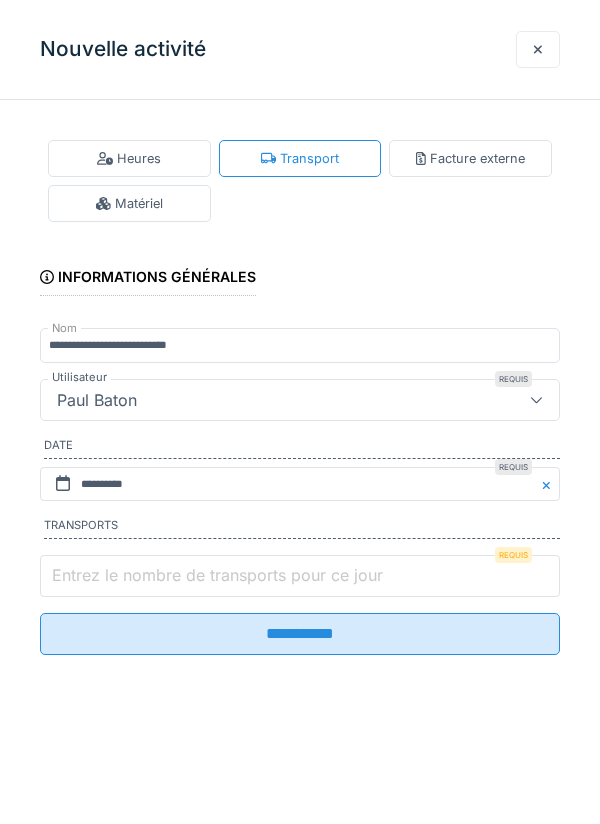 click on "Entrez le nombre de transports pour ce jour" at bounding box center [300, 576] 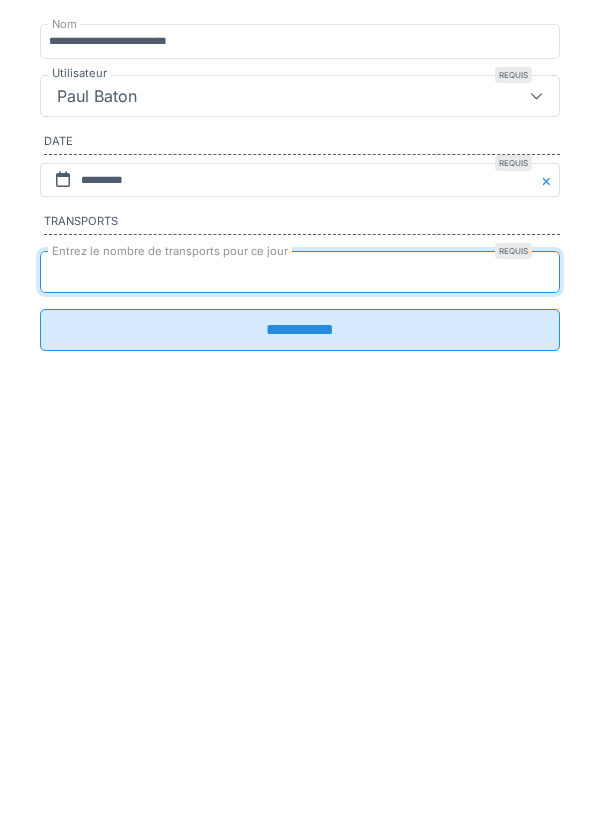 type on "*" 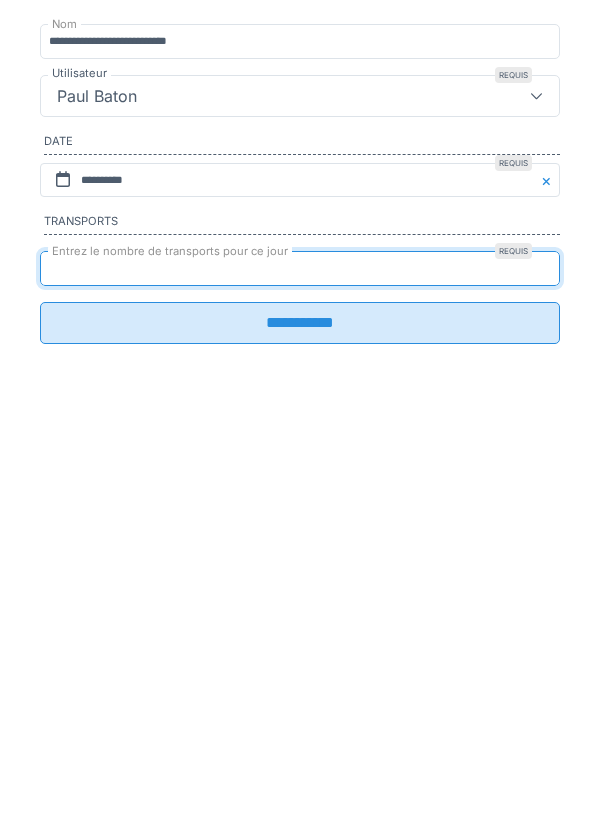 click on "**********" at bounding box center [300, 627] 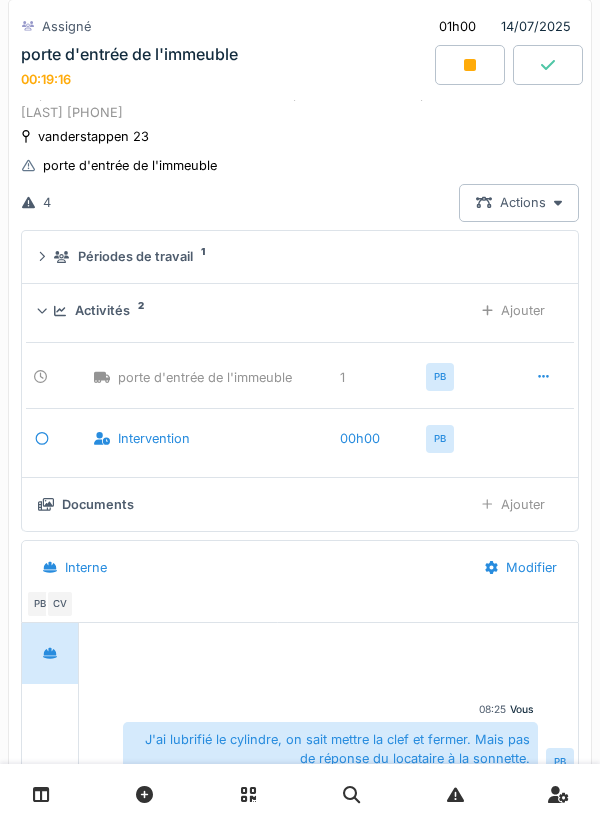 scroll, scrollTop: 154, scrollLeft: 0, axis: vertical 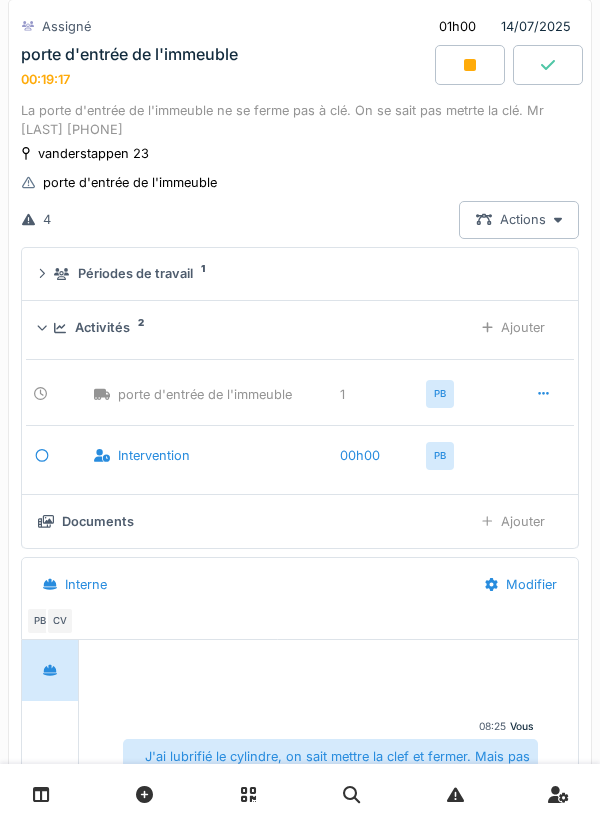 click on "Activités 2" at bounding box center [255, 327] 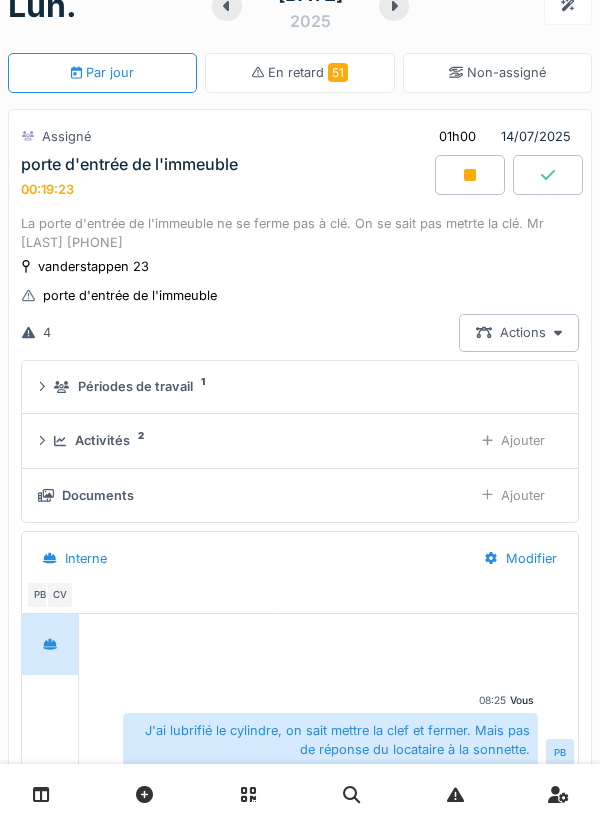 scroll, scrollTop: 12, scrollLeft: 0, axis: vertical 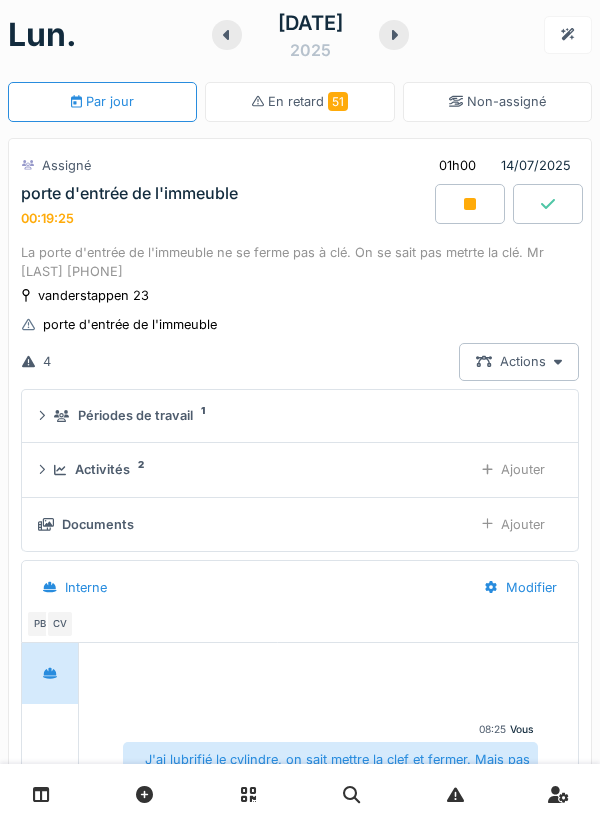 click 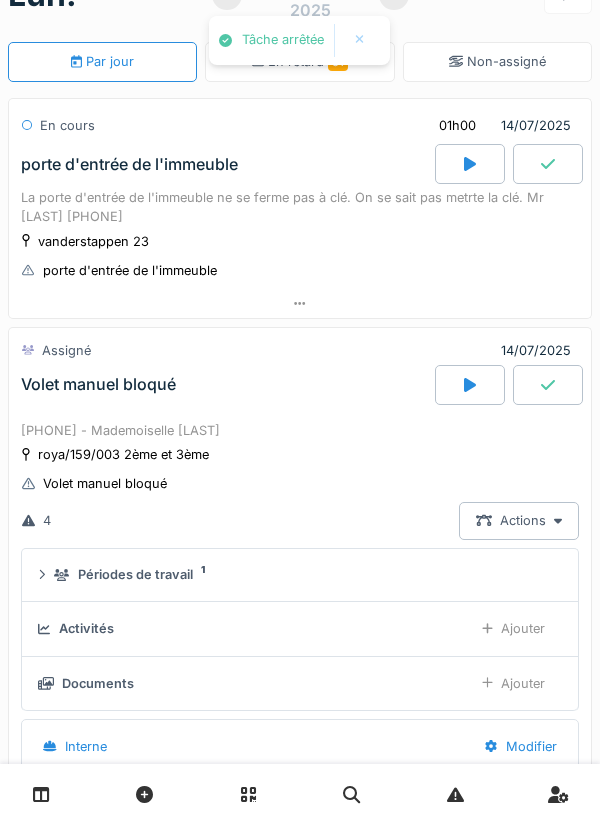 scroll, scrollTop: 111, scrollLeft: 0, axis: vertical 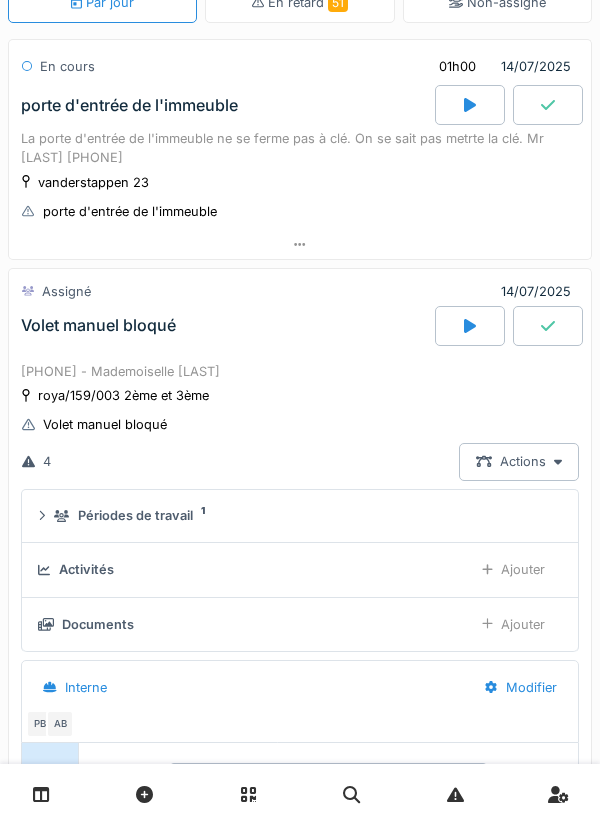 click on "[PHONE] - Mademoiselle [PERSON]" at bounding box center [300, 371] 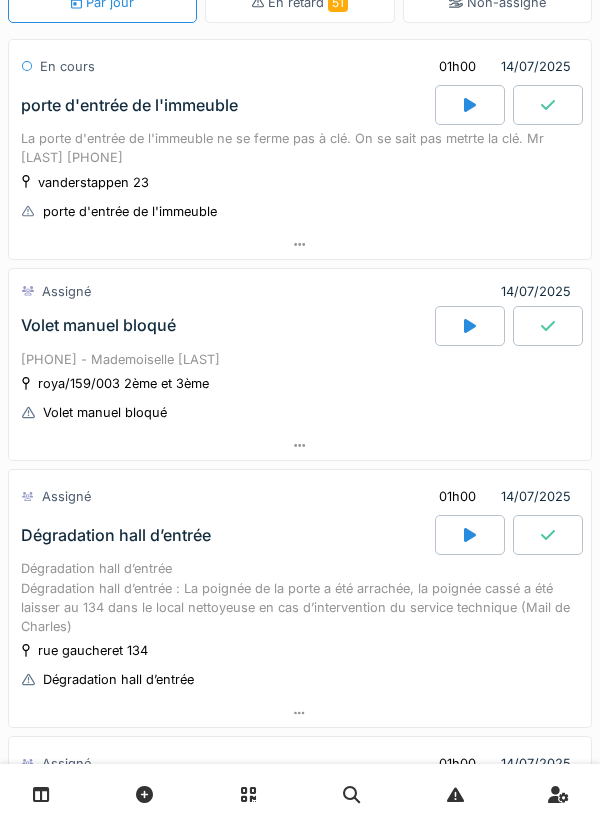 click on "roya/[NUMBER]/003 2ème et 3ème Volet manuel bloqué" at bounding box center [300, 398] 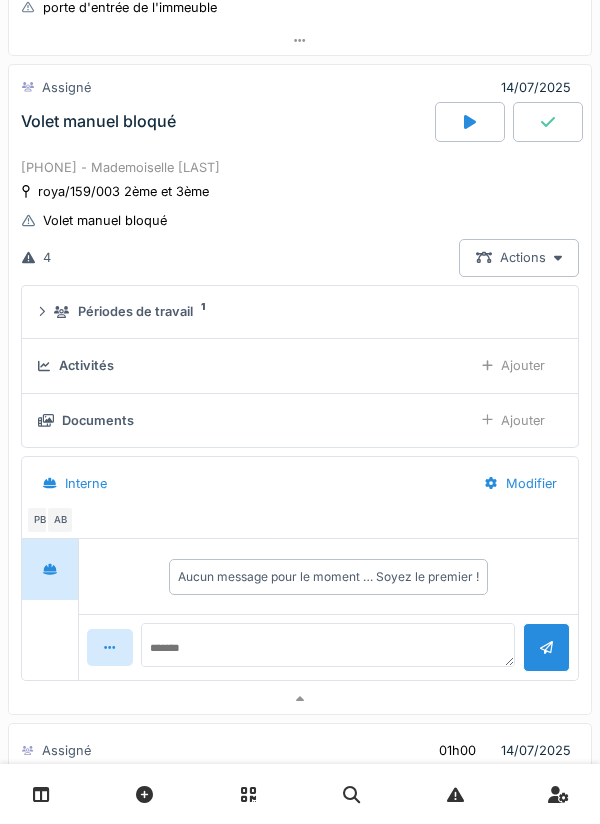 scroll, scrollTop: 318, scrollLeft: 0, axis: vertical 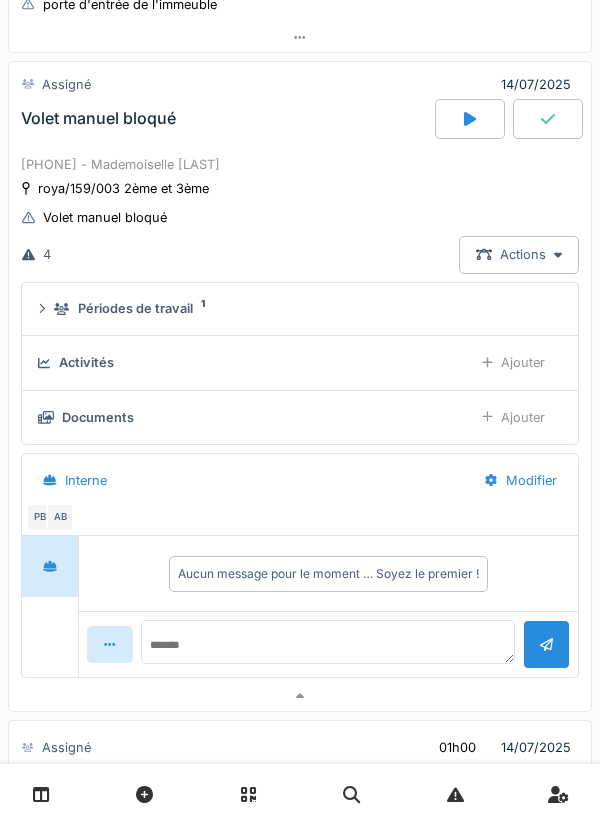 click at bounding box center (470, 119) 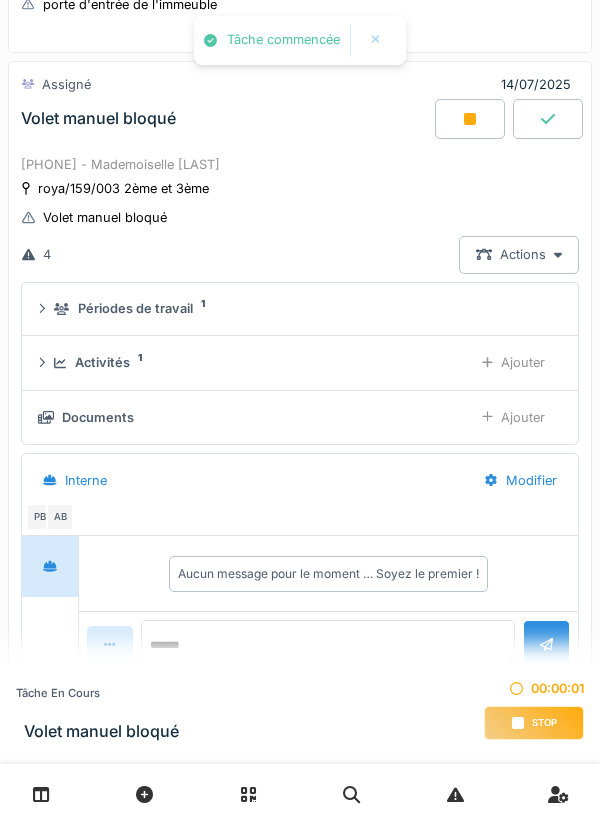 scroll, scrollTop: 299, scrollLeft: 0, axis: vertical 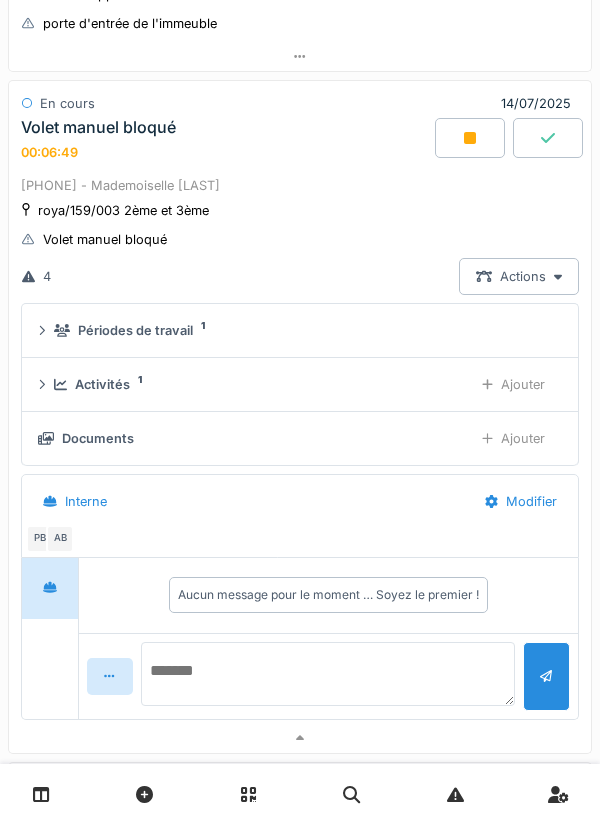 click at bounding box center [328, 674] 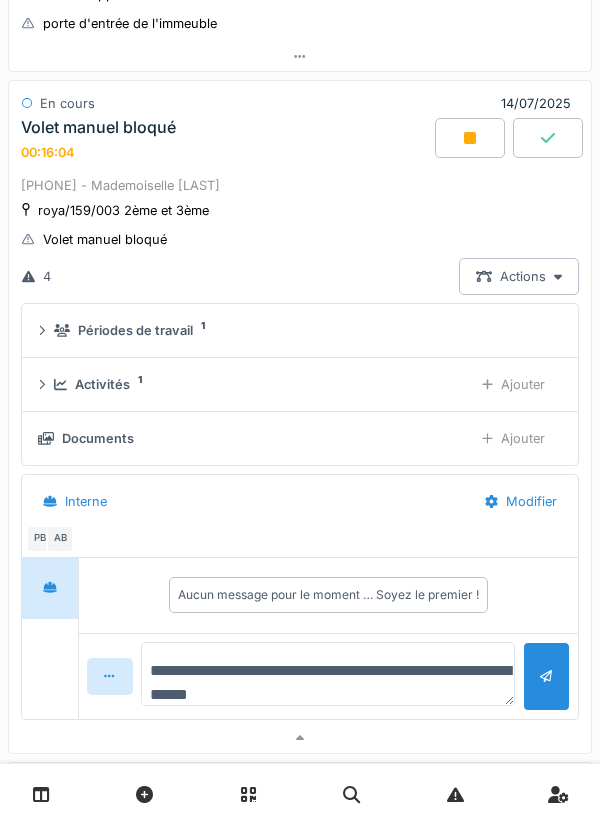 click on "**********" at bounding box center (328, 674) 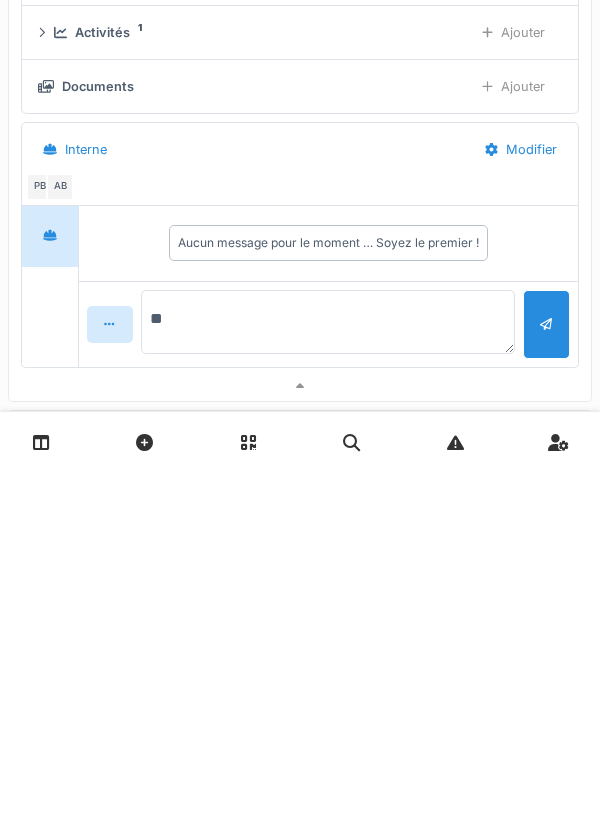 type on "*" 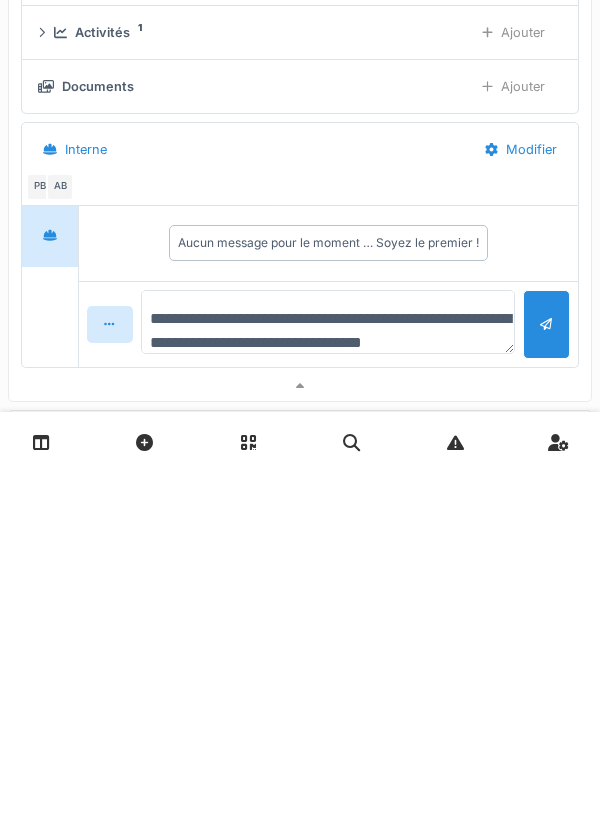 scroll, scrollTop: 23, scrollLeft: 0, axis: vertical 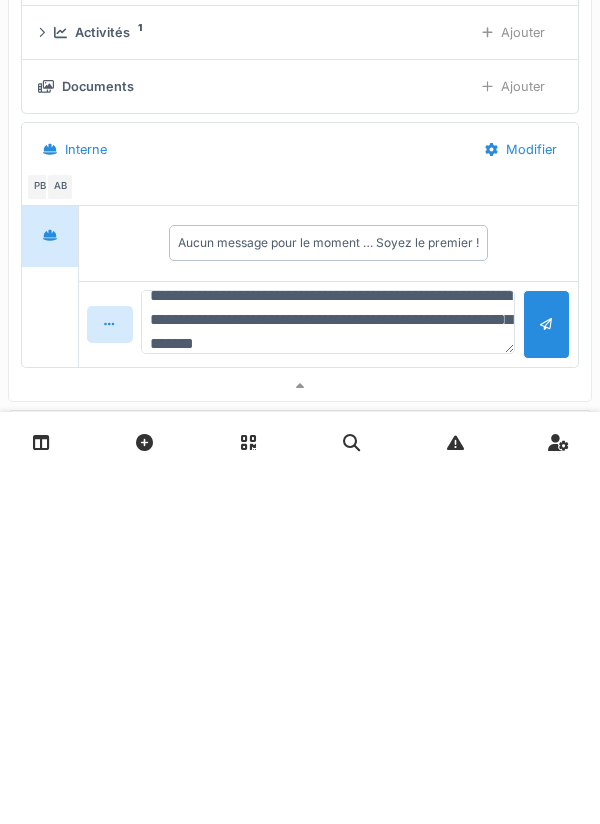 type on "**********" 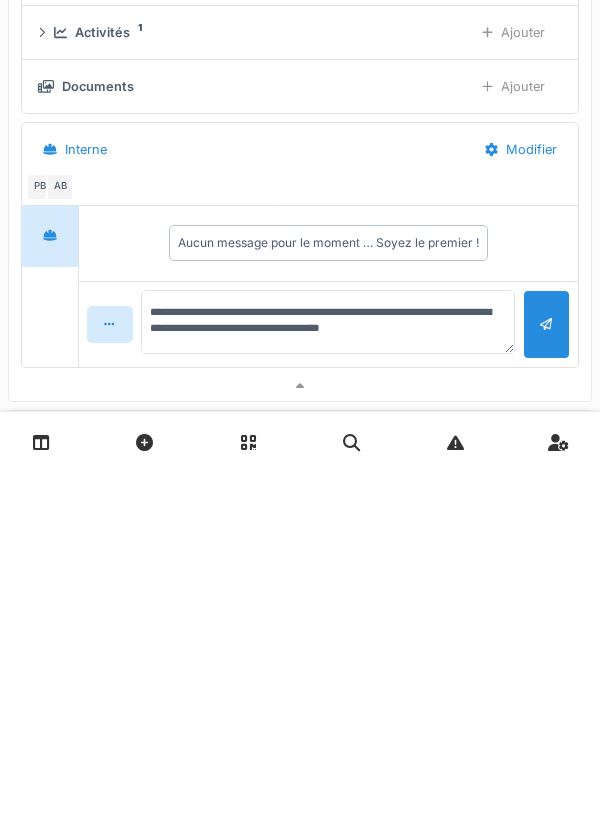 click at bounding box center (546, 676) 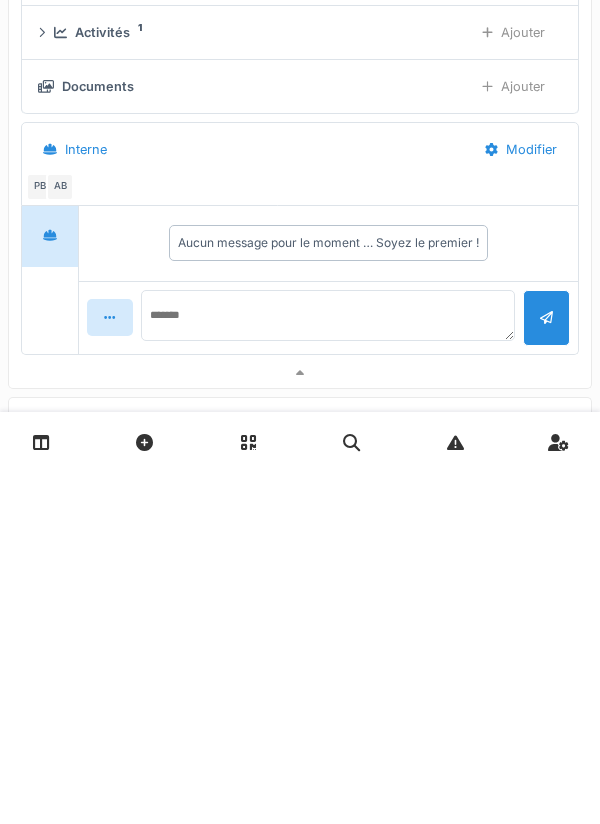 scroll, scrollTop: 0, scrollLeft: 0, axis: both 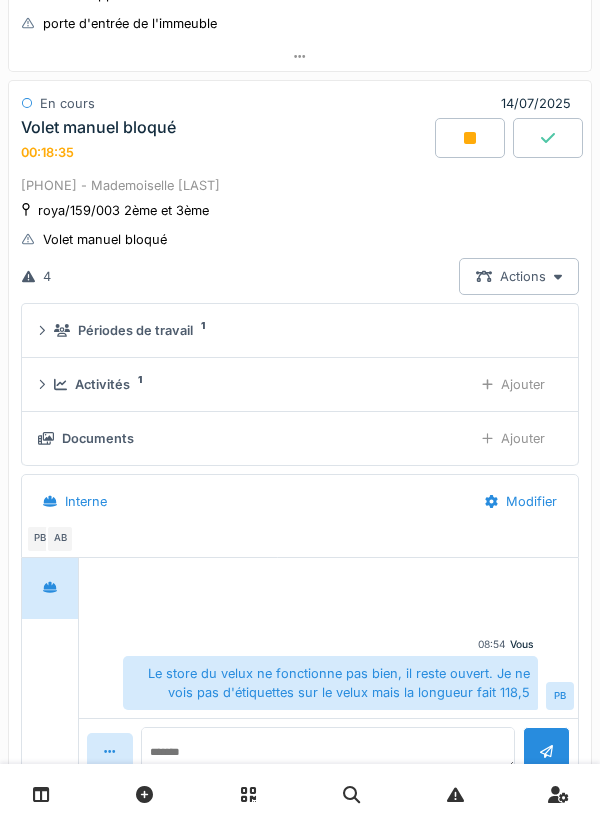 click on "Documents" at bounding box center [247, 438] 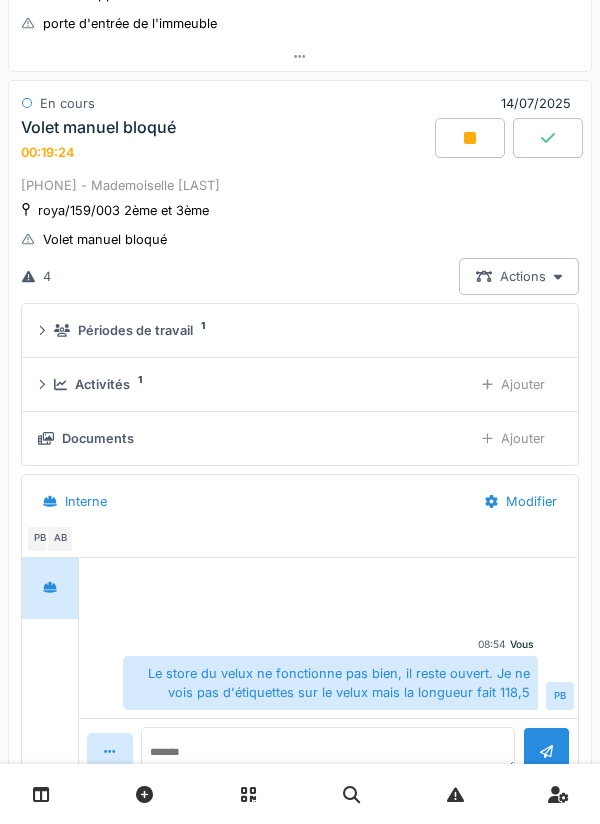 click on "Ajouter" at bounding box center [513, 438] 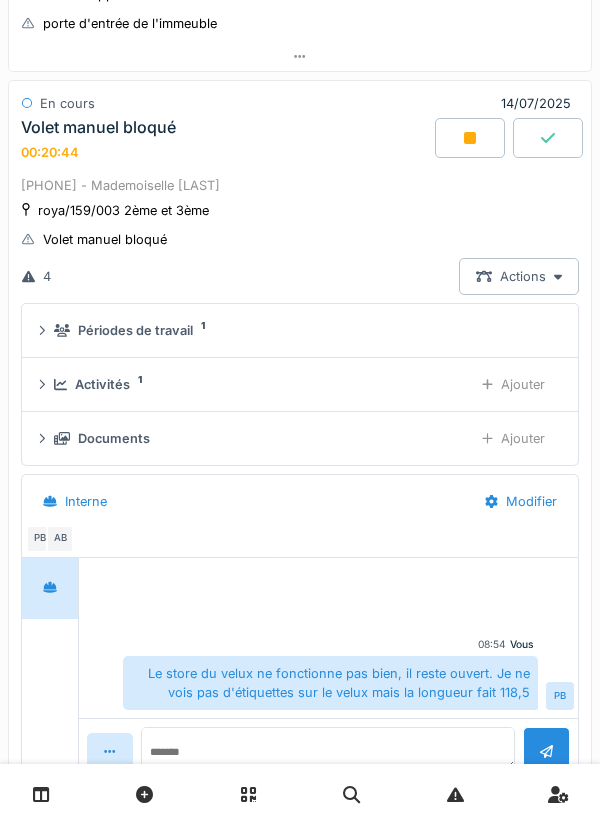 click on "Ajouter" at bounding box center [513, 384] 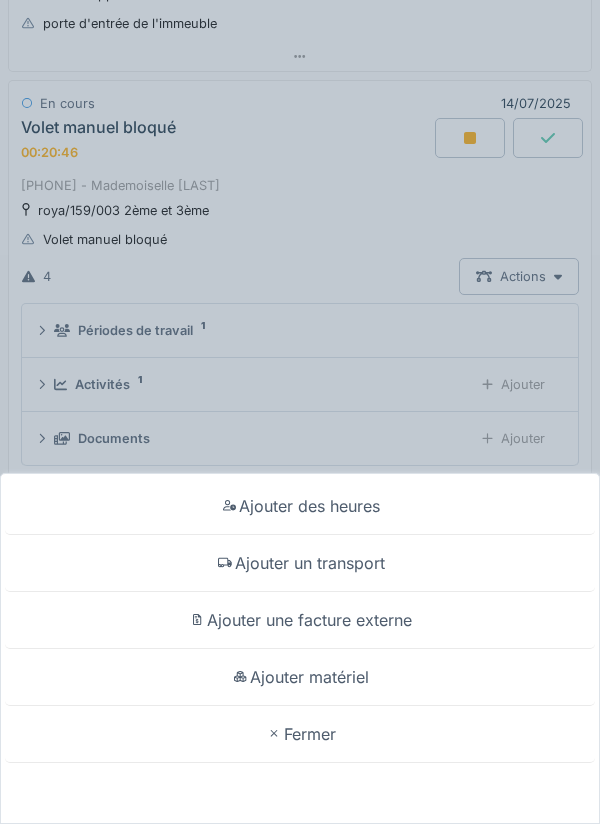 click on "Ajouter un transport" at bounding box center (300, 563) 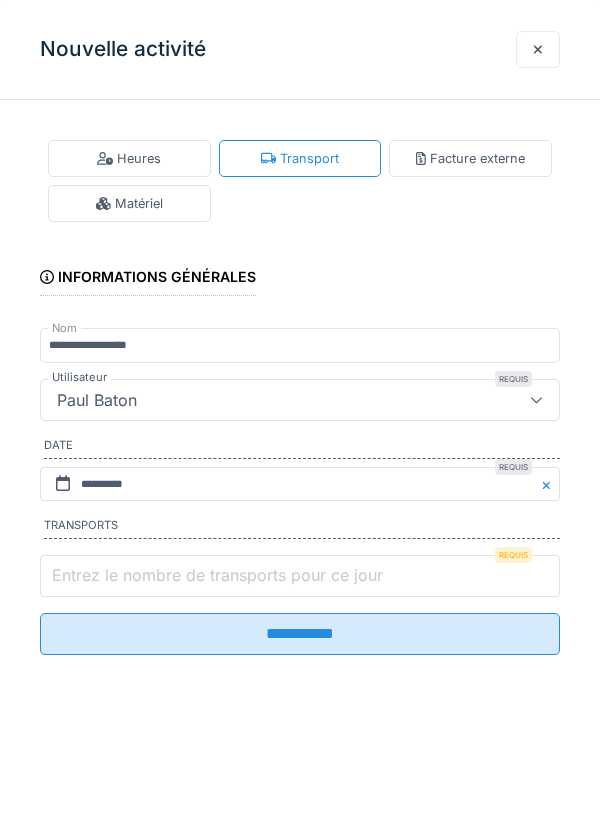click on "Entrez le nombre de transports pour ce jour" at bounding box center (300, 576) 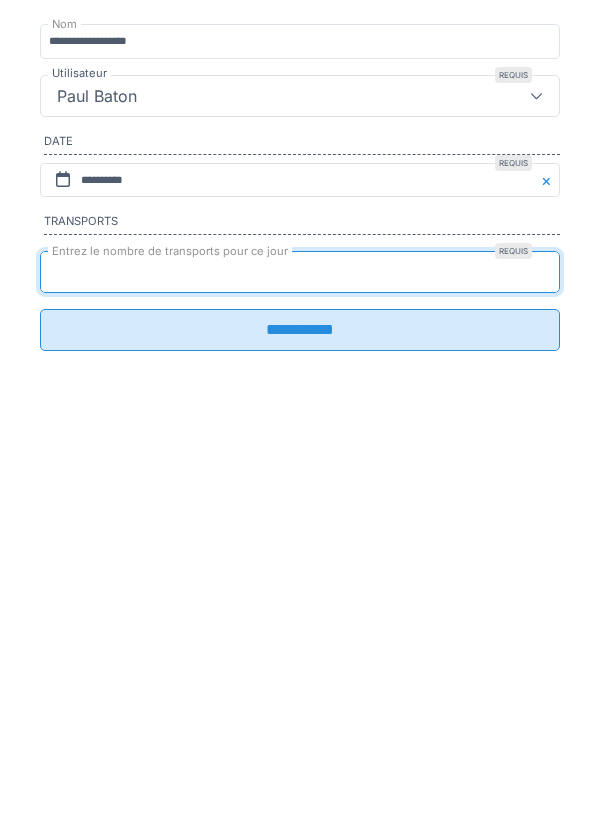 type on "*" 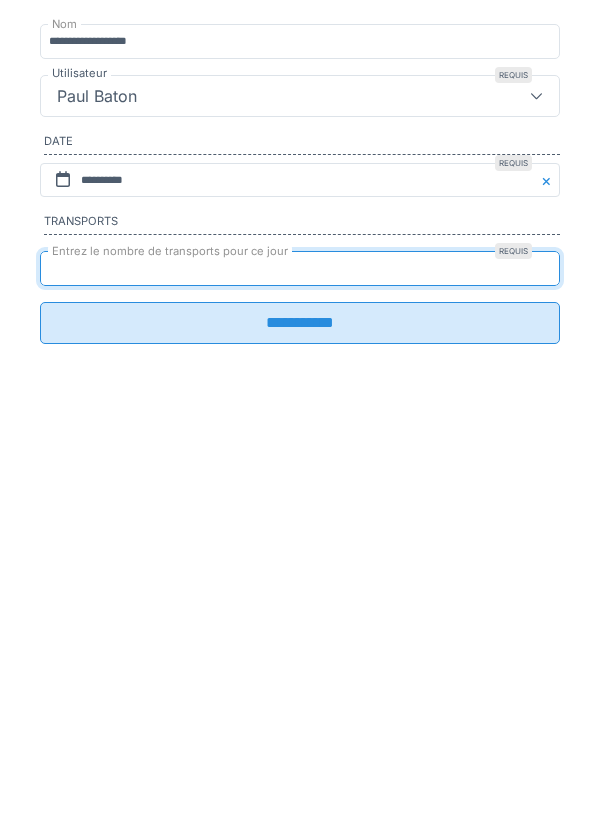 click on "**********" at bounding box center (300, 627) 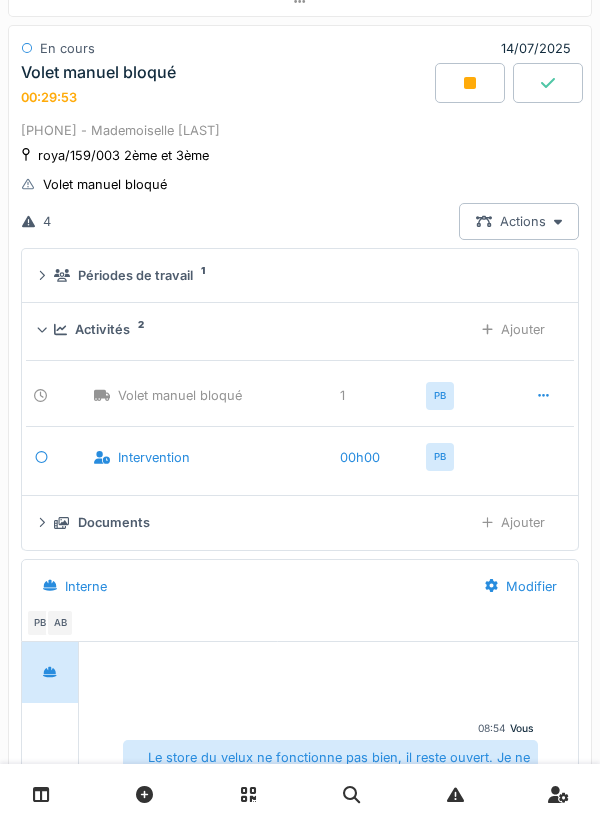 scroll, scrollTop: 352, scrollLeft: 0, axis: vertical 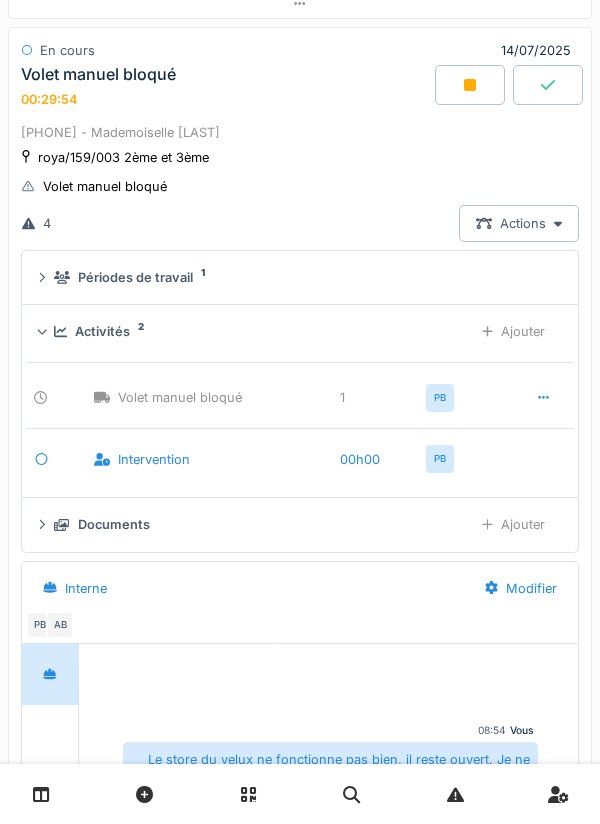 click on "Activités 2 Ajouter" at bounding box center [300, 331] 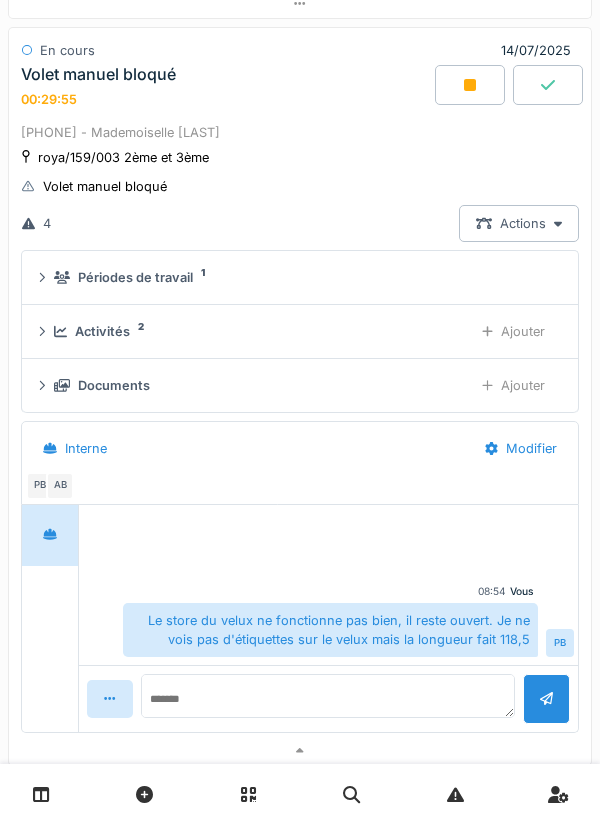 click on "Activités 2" at bounding box center [255, 331] 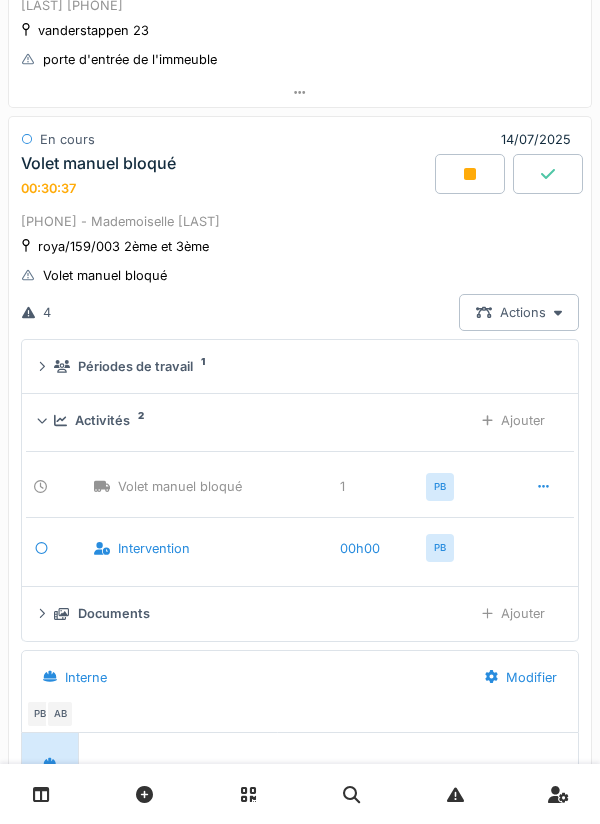 scroll, scrollTop: 259, scrollLeft: 0, axis: vertical 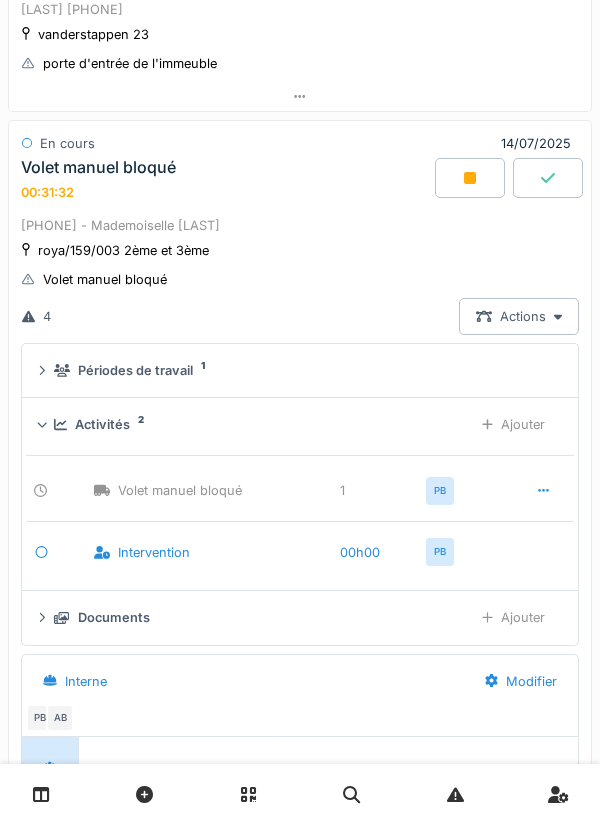click on "Volet manuel bloqué 1 PB Intervention 00h00 PB" at bounding box center (300, 512) 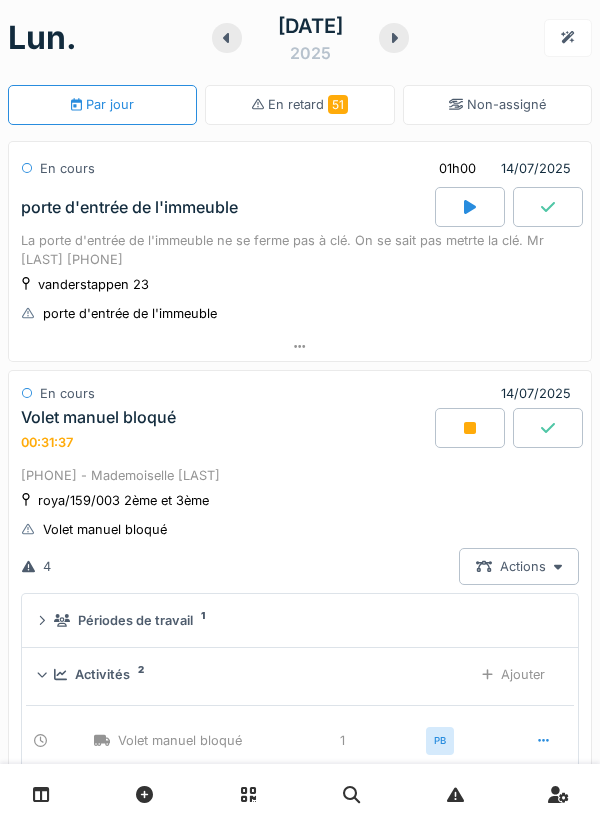 scroll, scrollTop: 0, scrollLeft: 0, axis: both 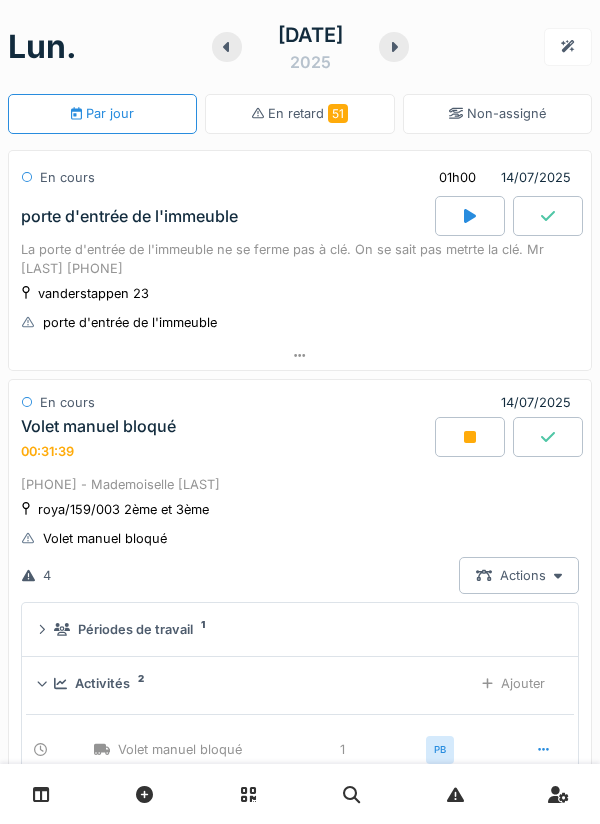 click at bounding box center [470, 437] 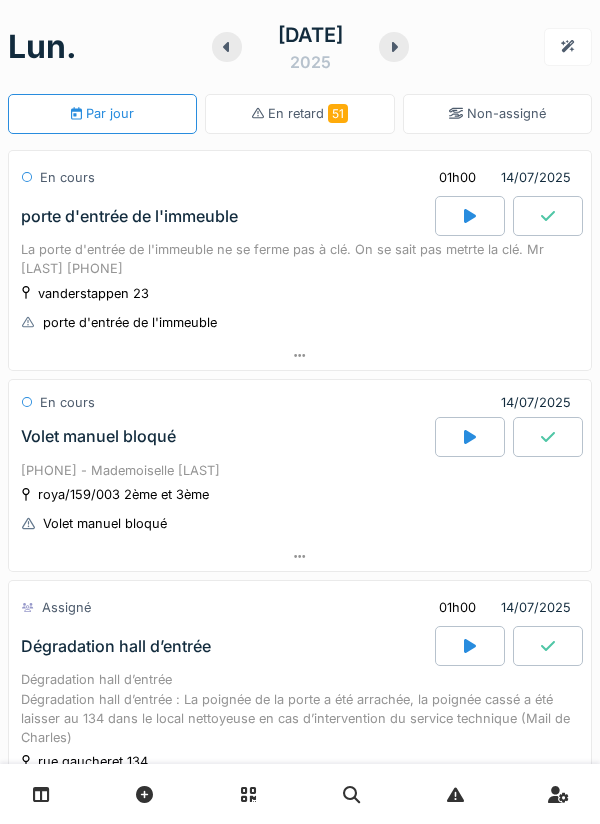 click 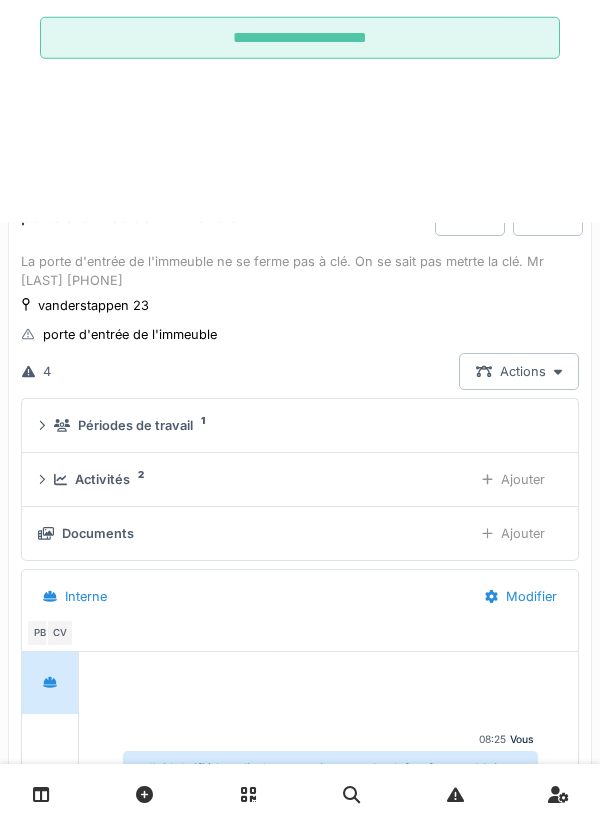 scroll, scrollTop: 70, scrollLeft: 0, axis: vertical 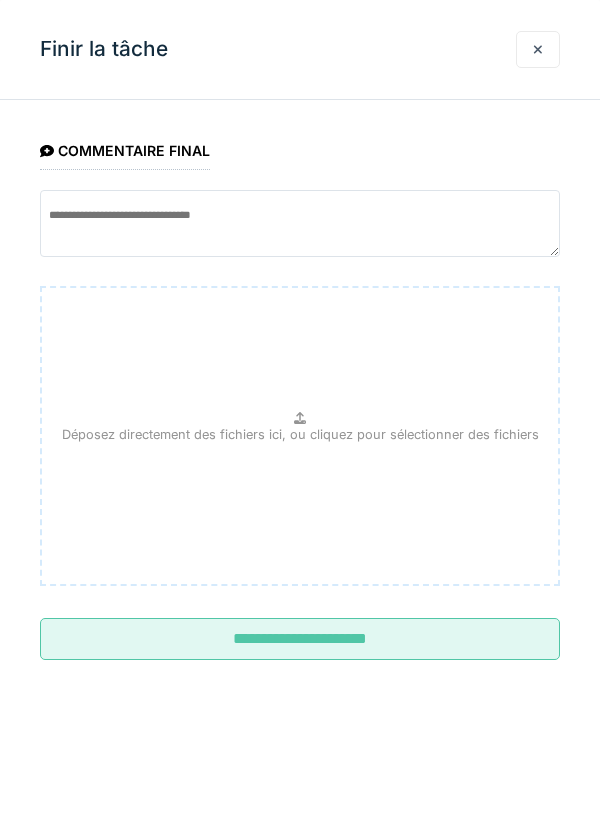 click on "**********" at bounding box center [300, 639] 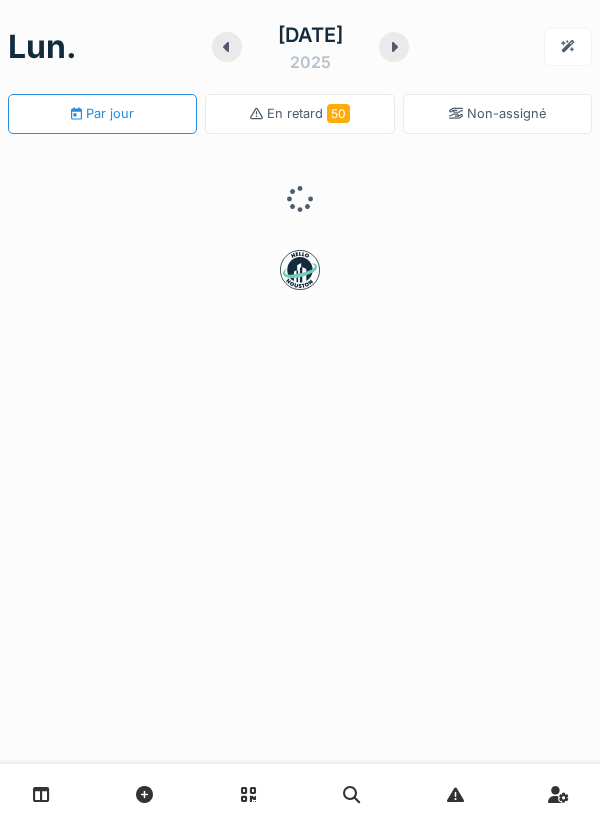 scroll, scrollTop: 0, scrollLeft: 0, axis: both 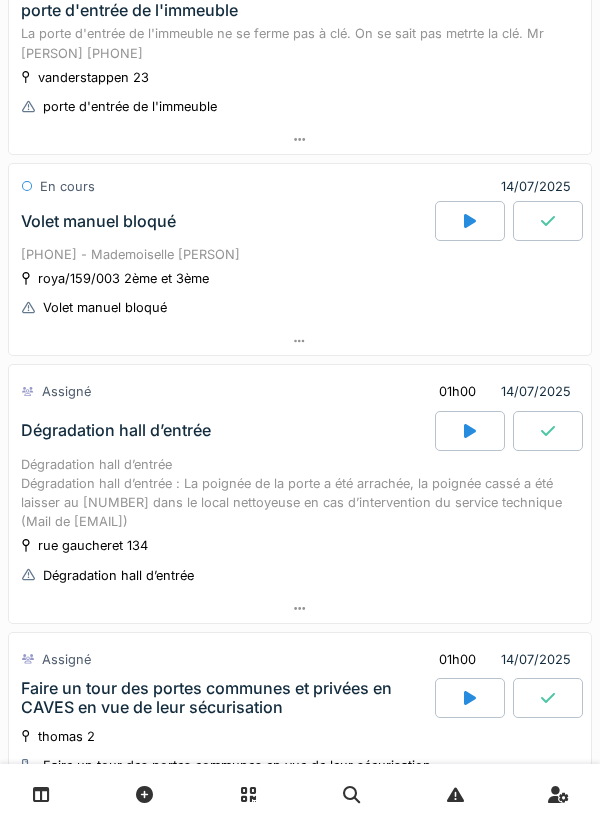 click on "roya/[NUMBER]/003 2ème et 3ème Volet manuel bloqué" at bounding box center (300, 293) 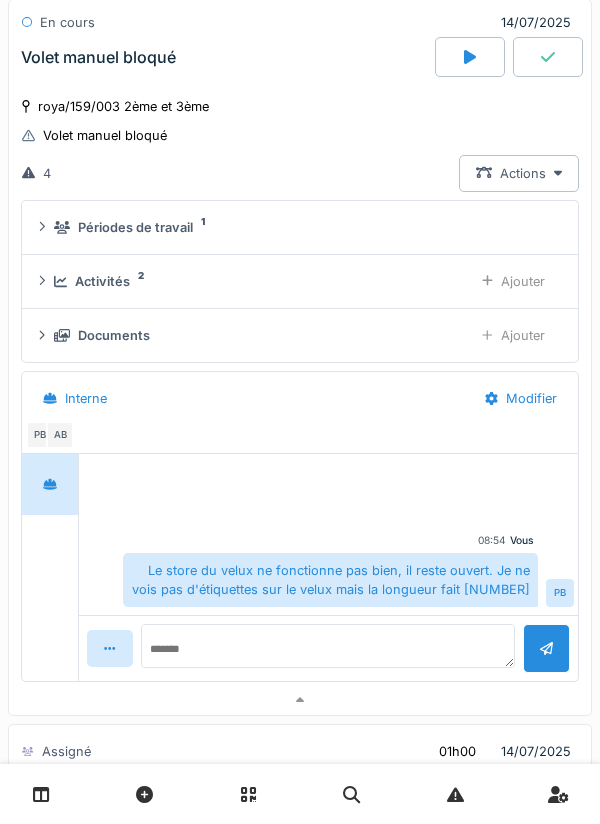 scroll, scrollTop: 502, scrollLeft: 0, axis: vertical 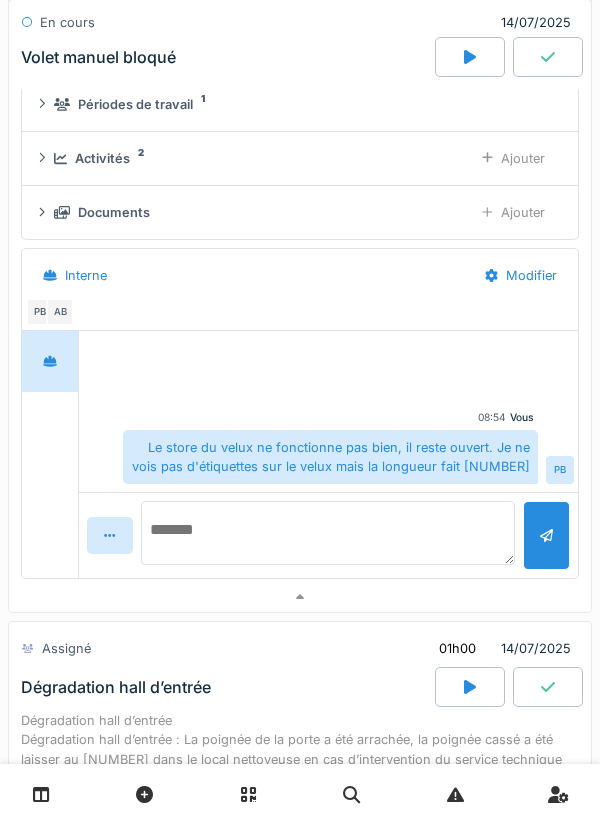click at bounding box center (328, 533) 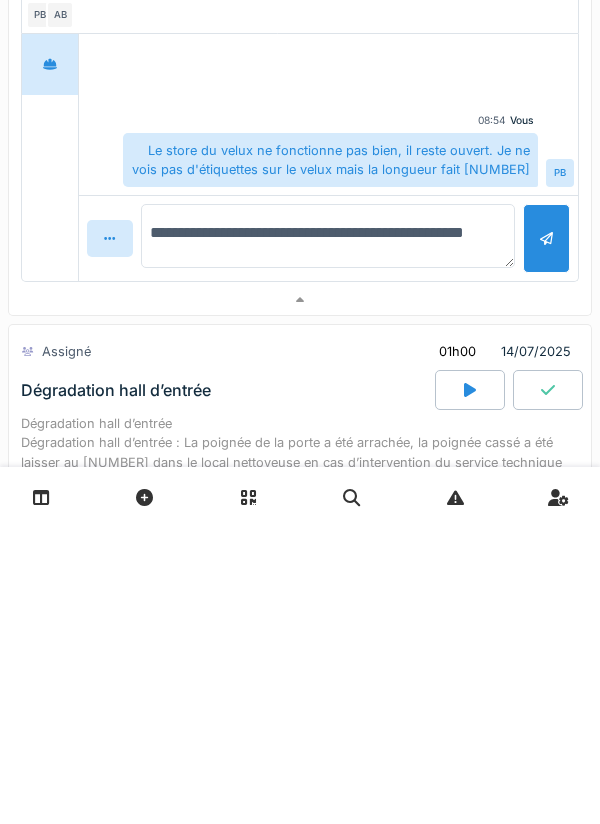 type on "**********" 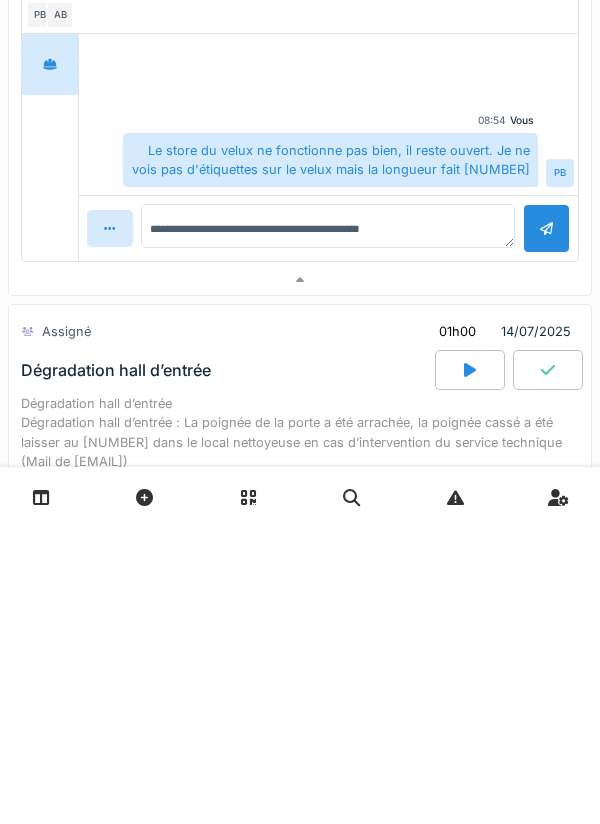 click at bounding box center (546, 525) 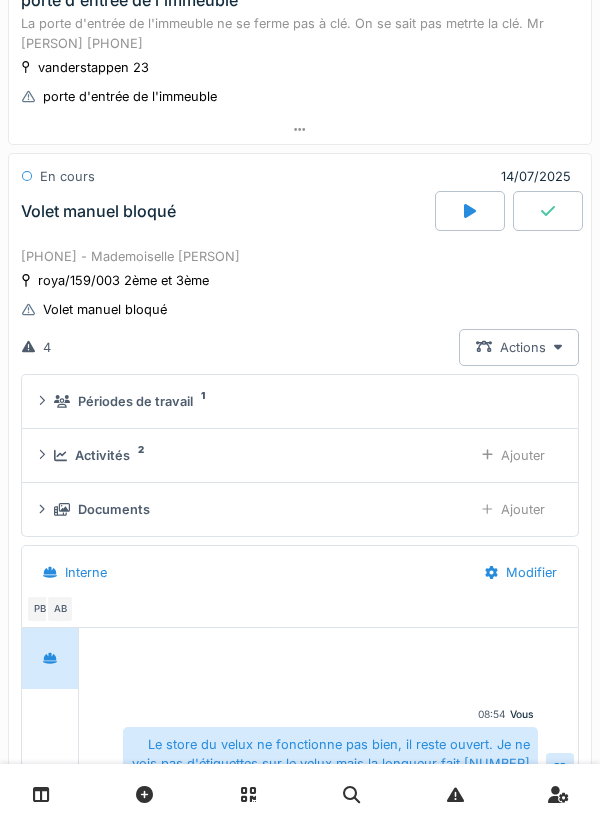 scroll, scrollTop: 220, scrollLeft: 0, axis: vertical 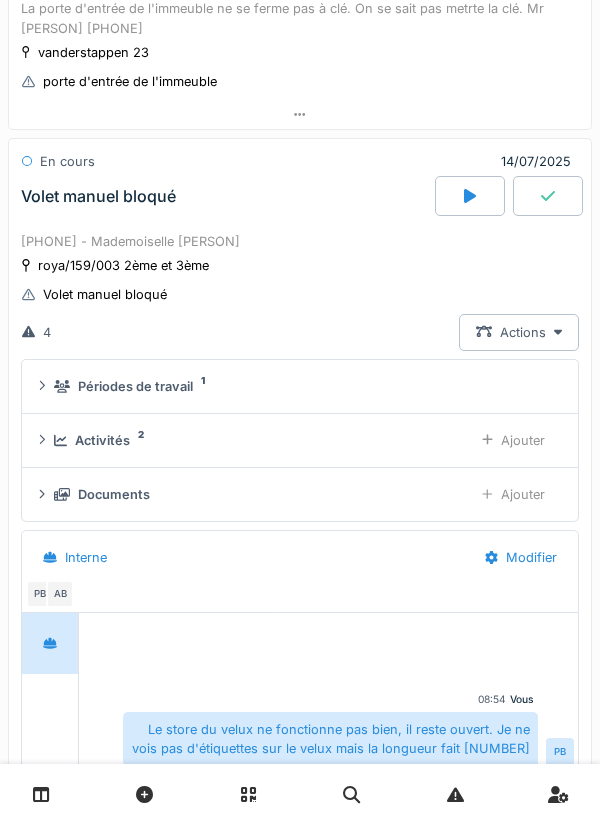 click at bounding box center (548, 196) 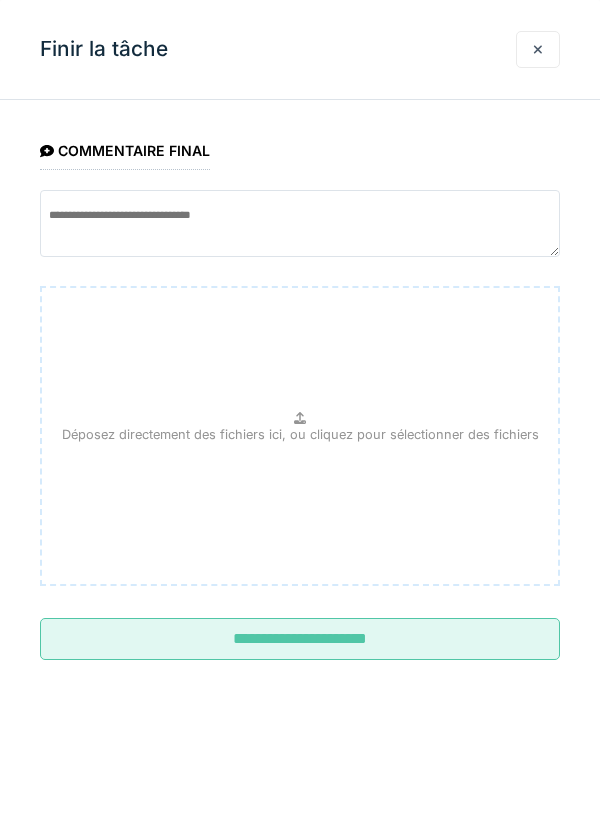 click on "**********" at bounding box center [300, 639] 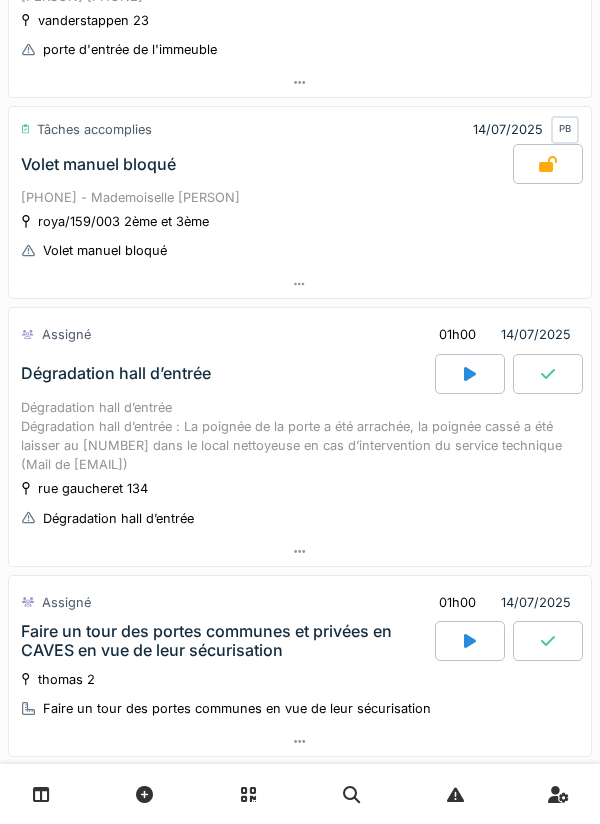 scroll, scrollTop: 253, scrollLeft: 0, axis: vertical 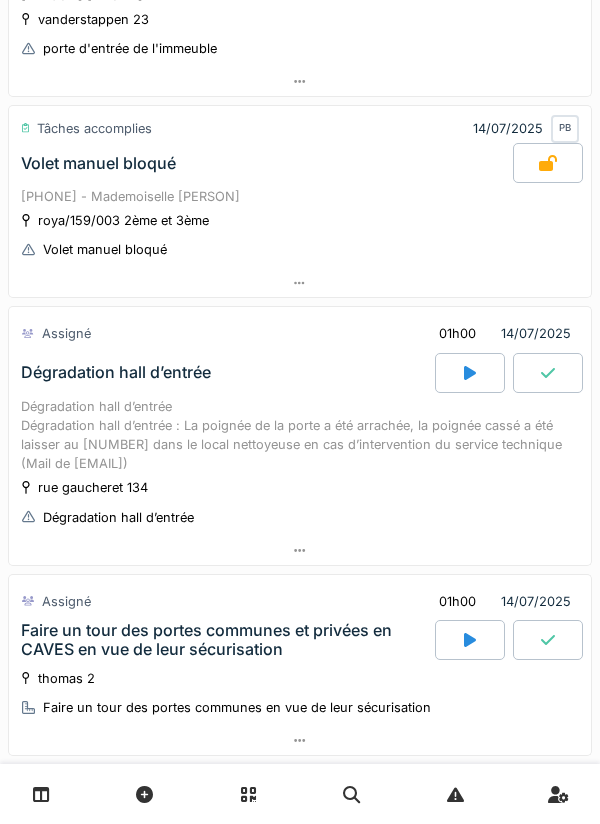 click 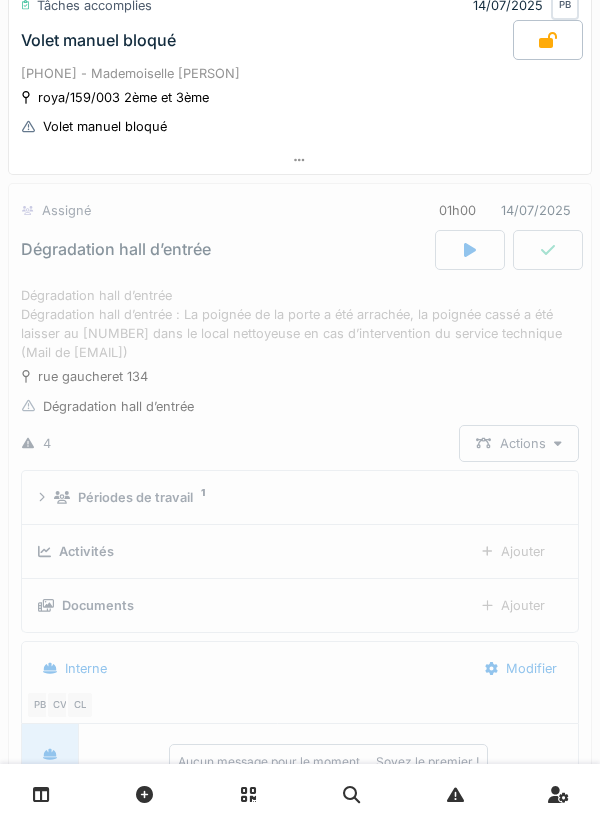 scroll, scrollTop: 479, scrollLeft: 0, axis: vertical 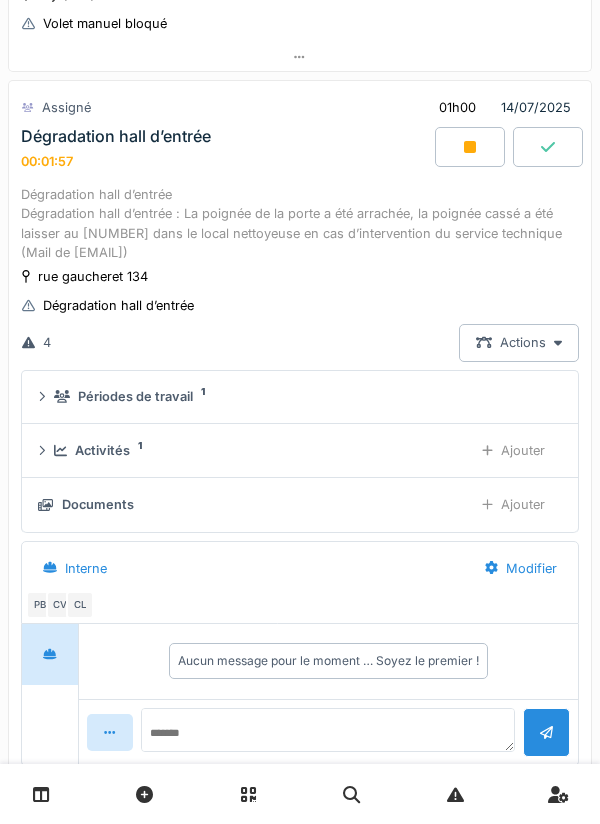click on "Dégradation hall d’entrée [TIME]" at bounding box center (226, 148) 